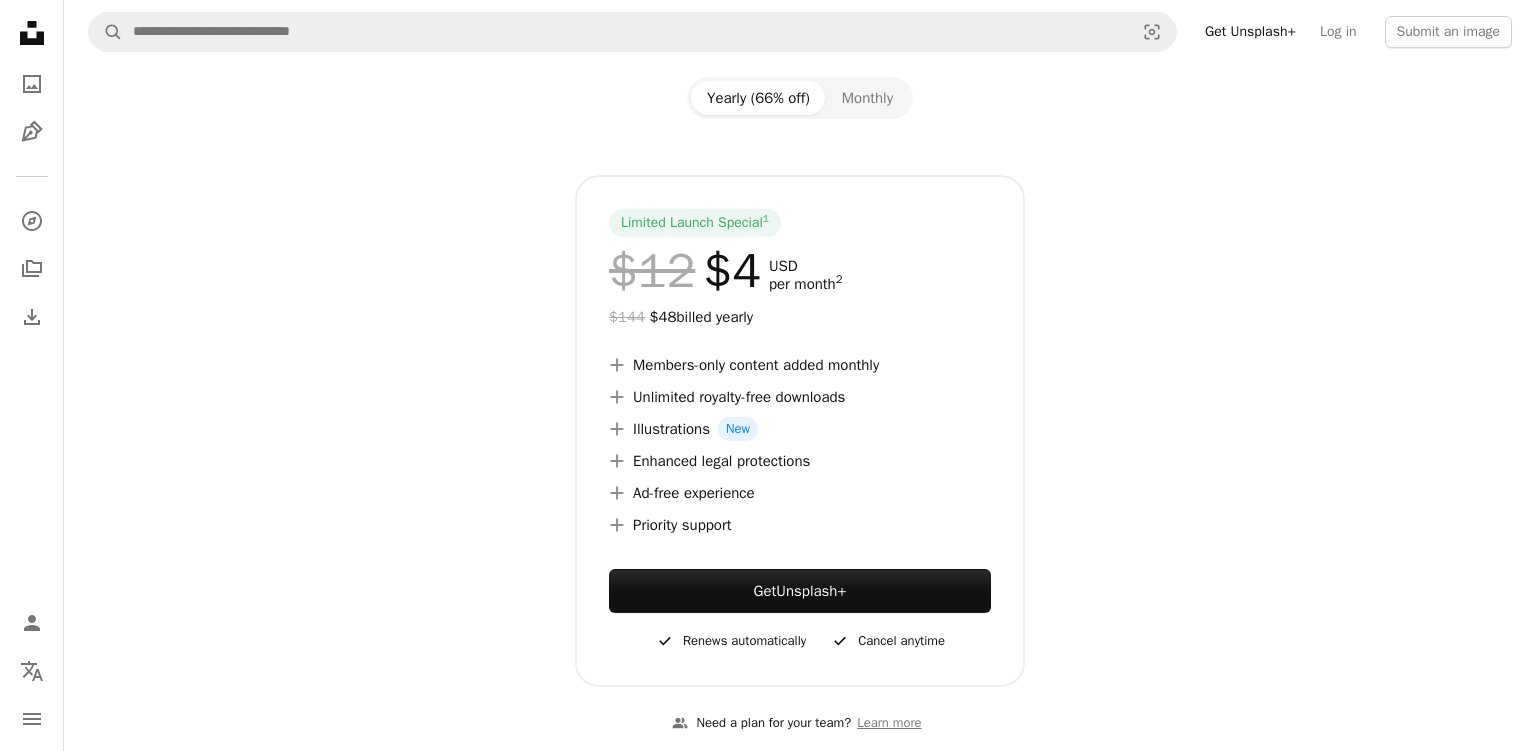 scroll, scrollTop: 0, scrollLeft: 0, axis: both 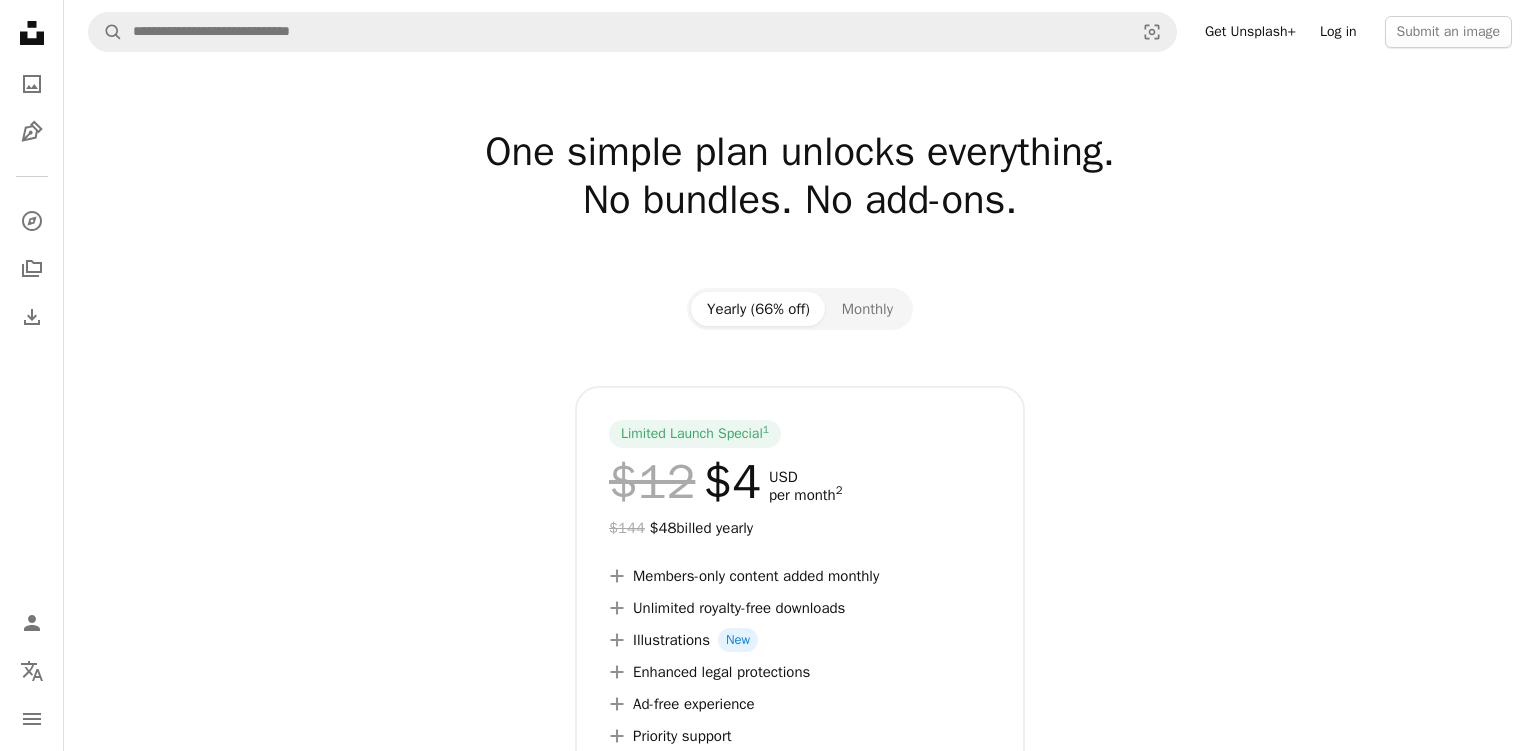 click on "Log in" at bounding box center [1338, 32] 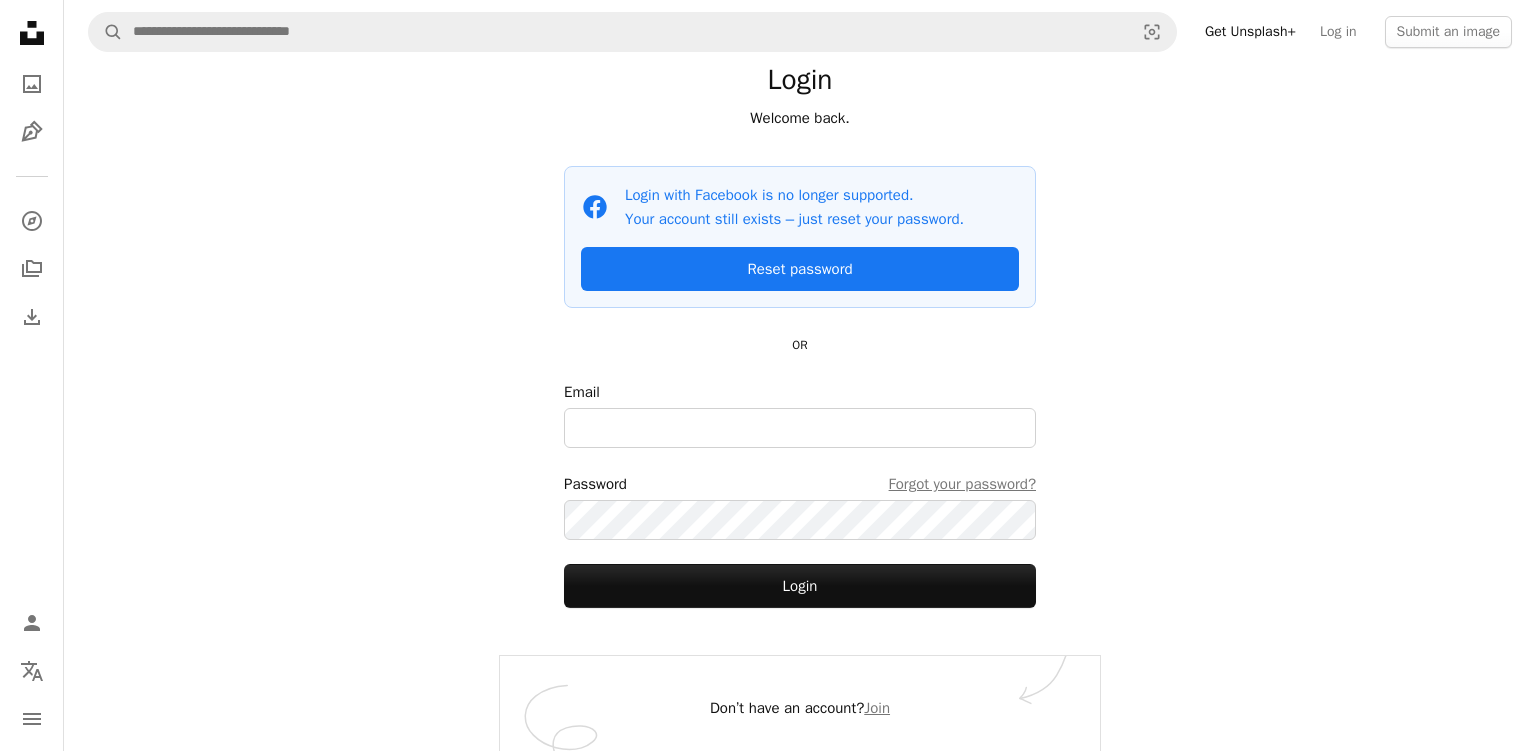 scroll, scrollTop: 58, scrollLeft: 0, axis: vertical 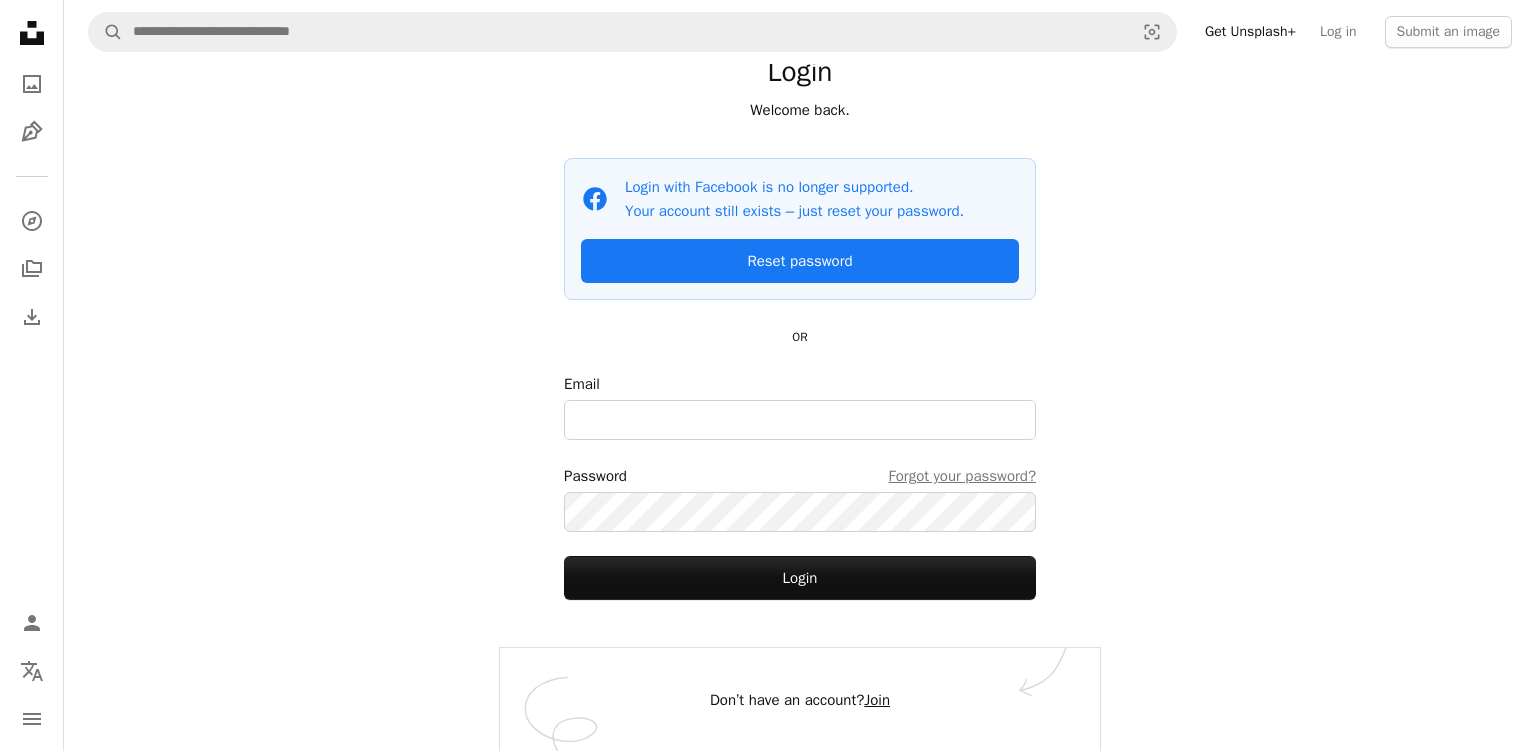 click on "Join" at bounding box center [877, 700] 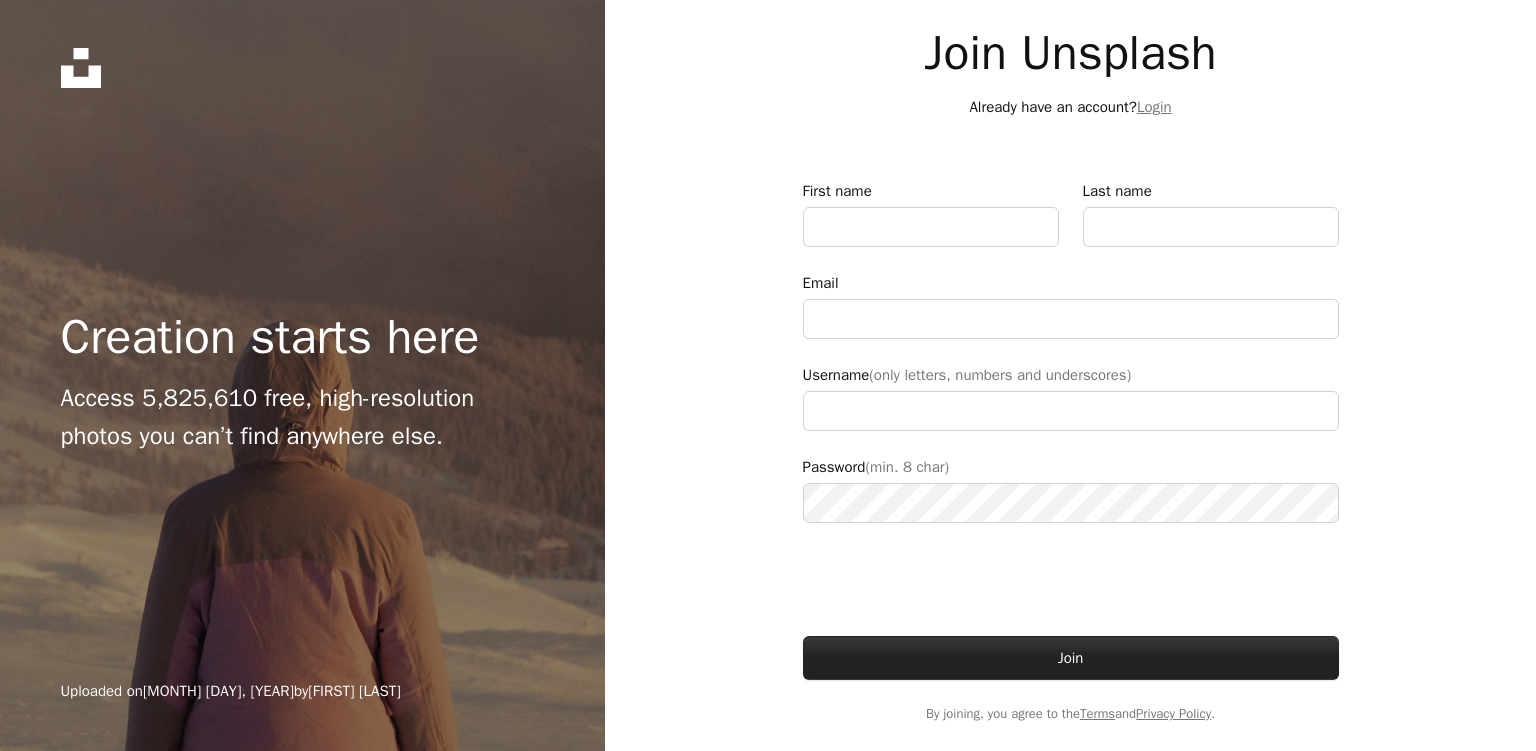 scroll, scrollTop: 0, scrollLeft: 0, axis: both 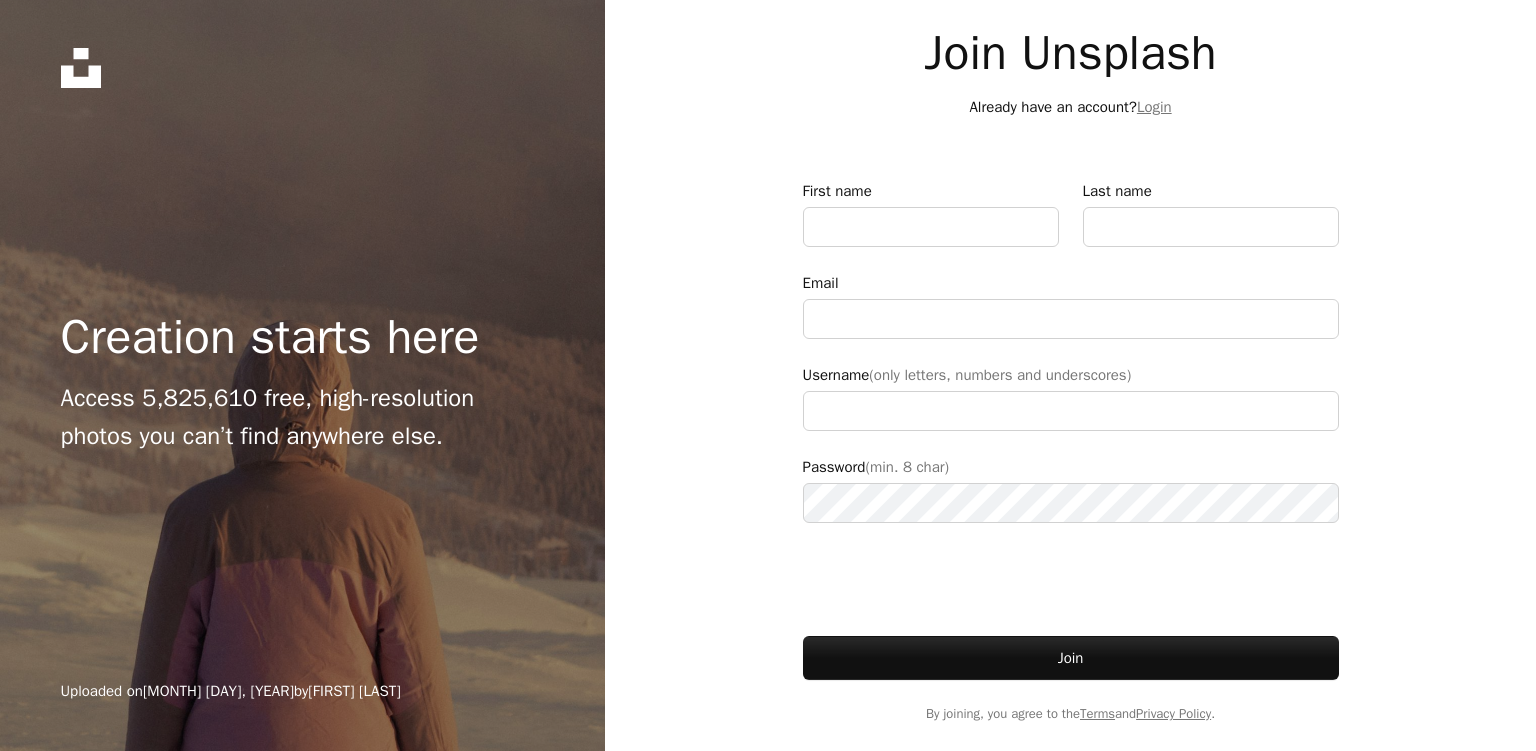 type on "**********" 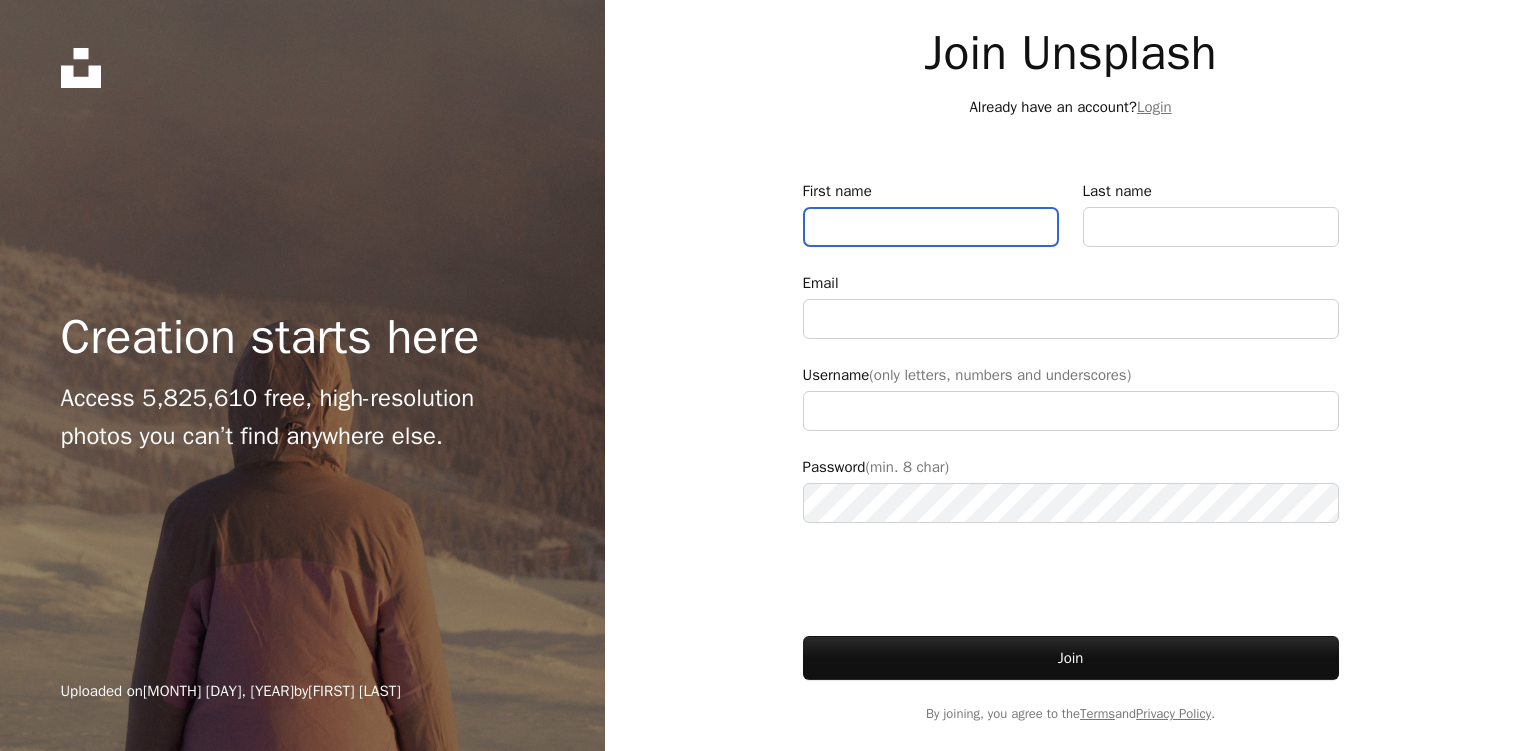 click on "First name" at bounding box center [931, 227] 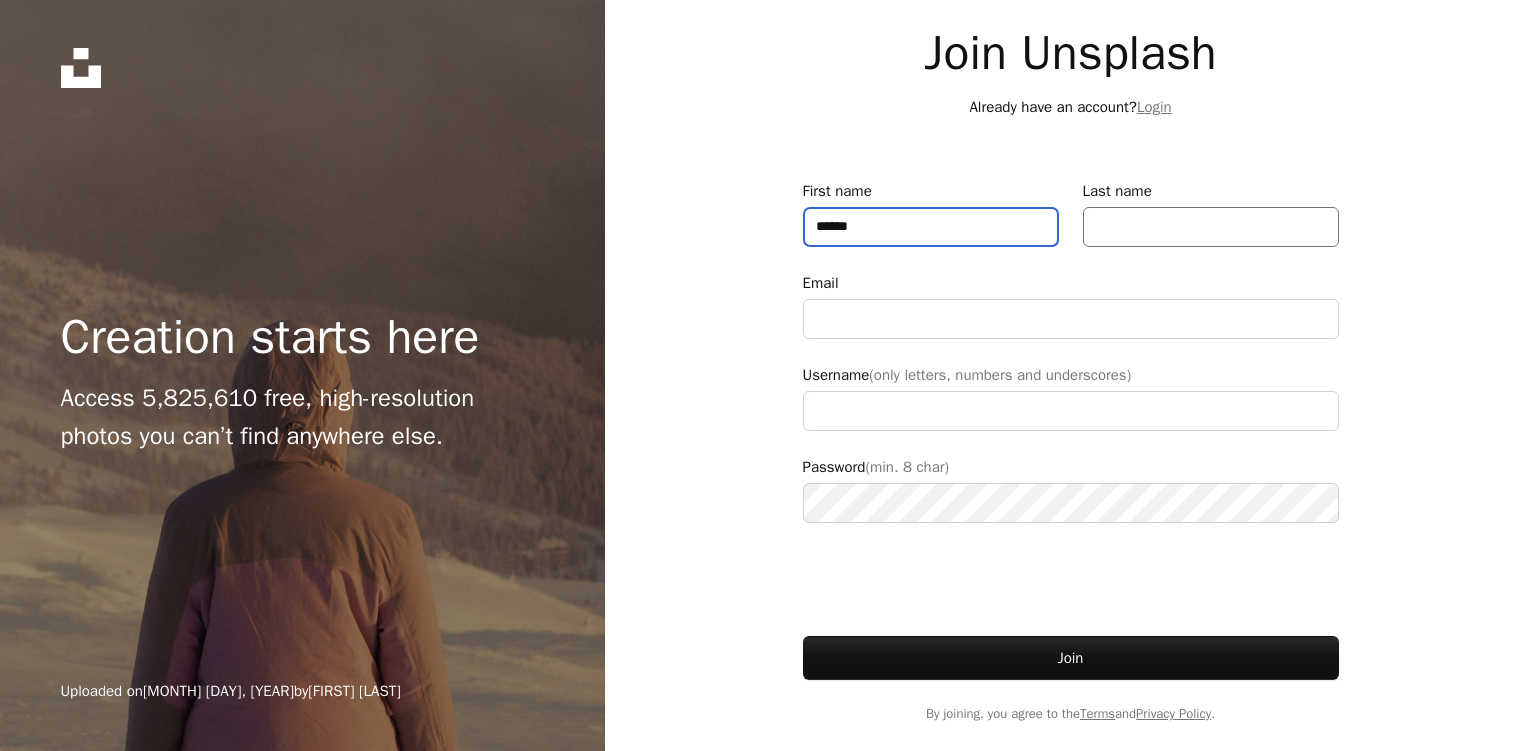 type on "******" 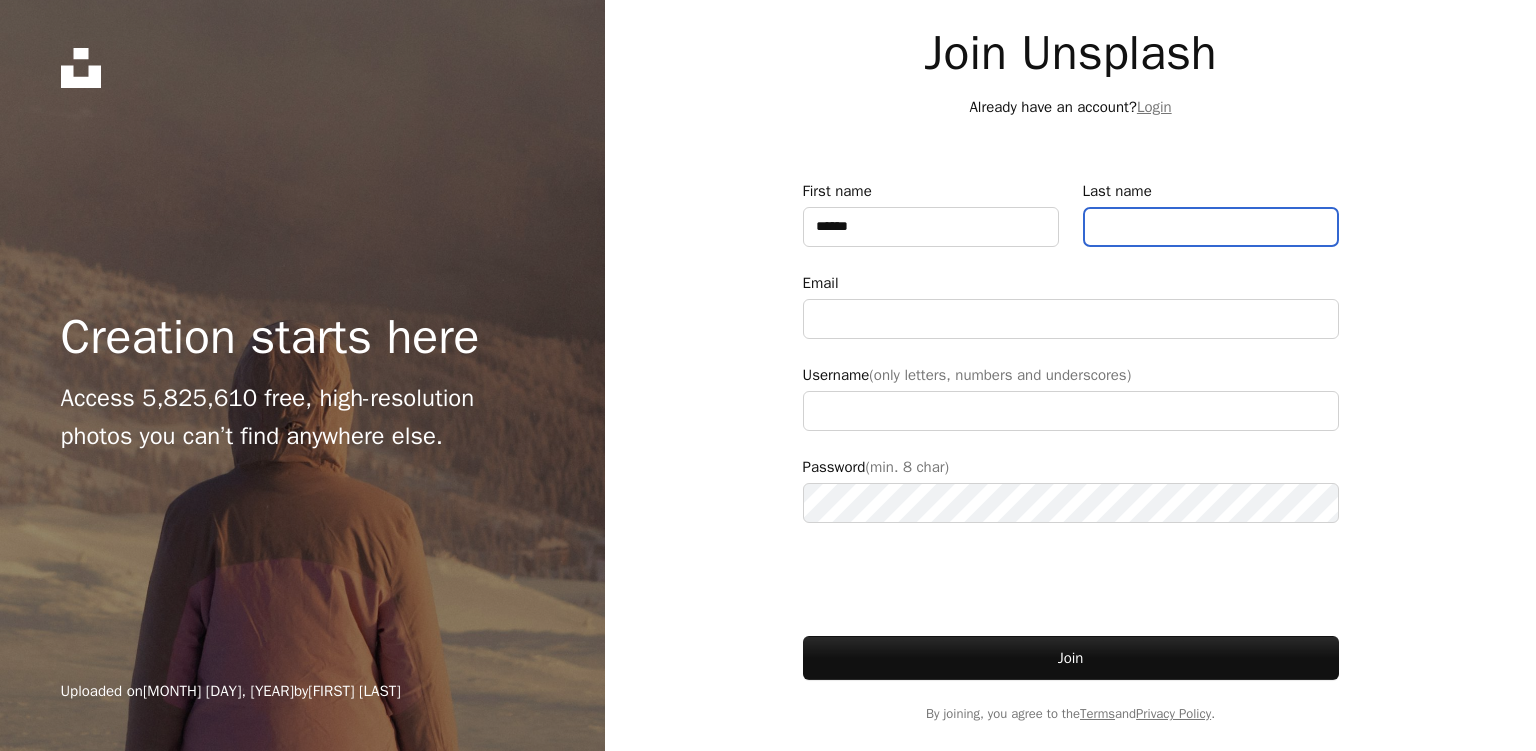 click on "Last name" at bounding box center [1211, 227] 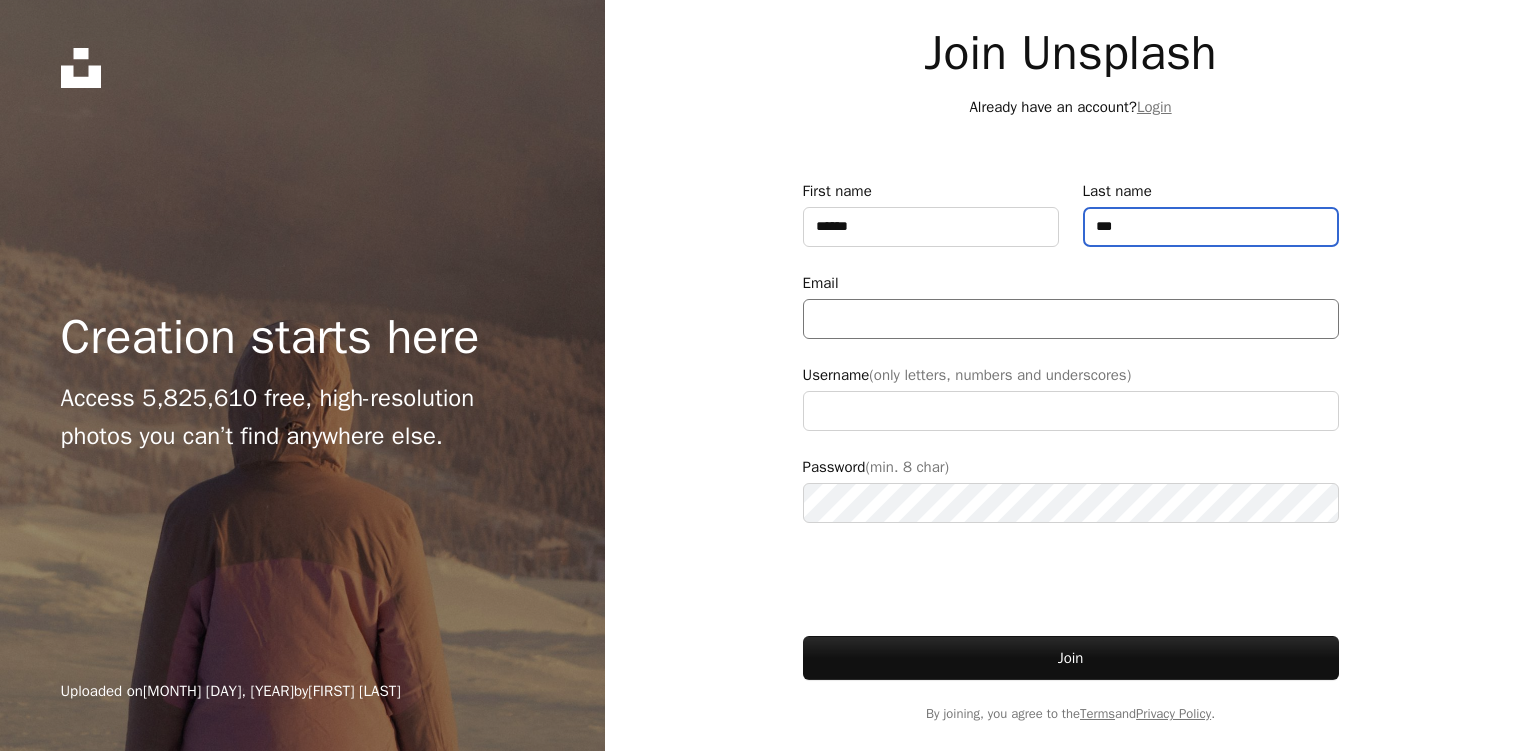 type on "***" 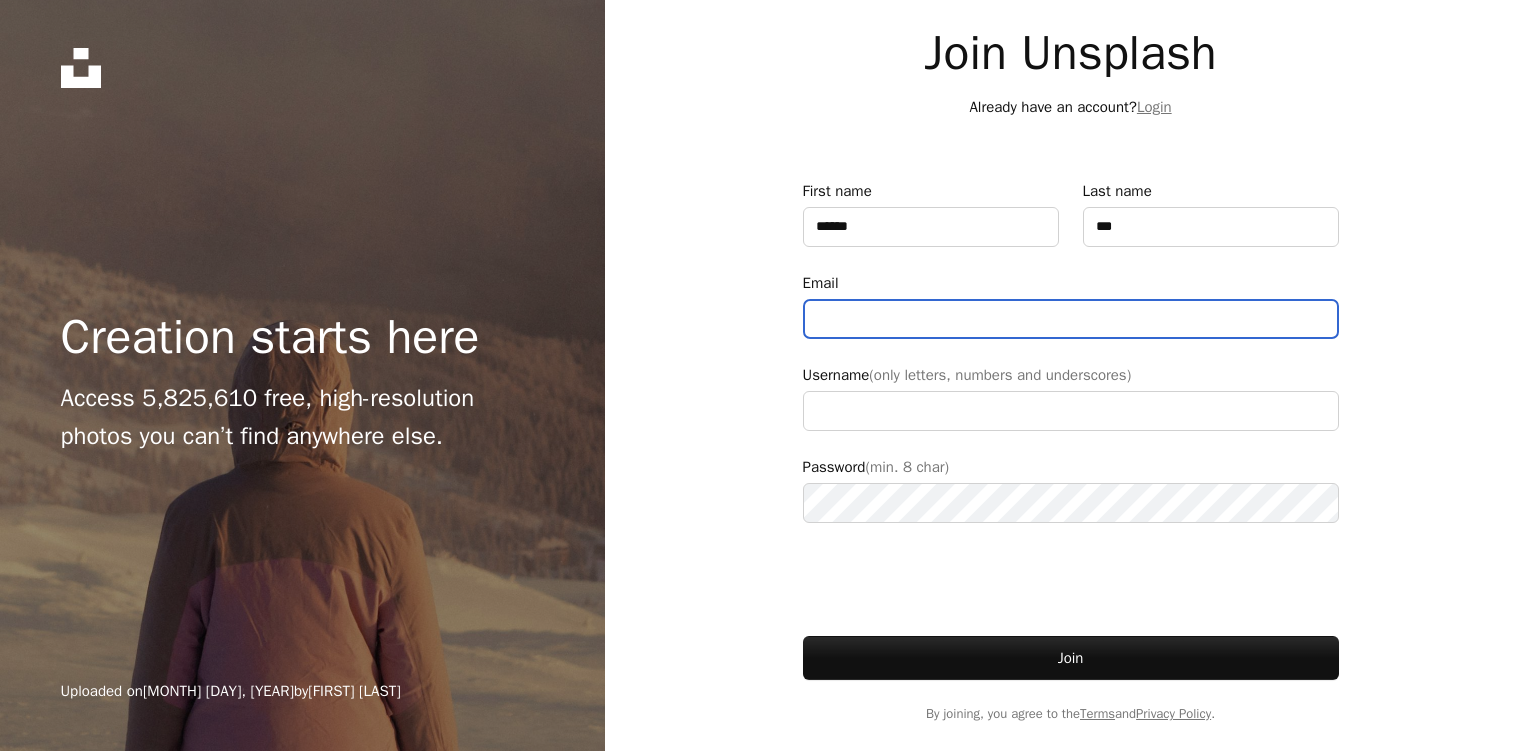 click on "Email" at bounding box center [1071, 319] 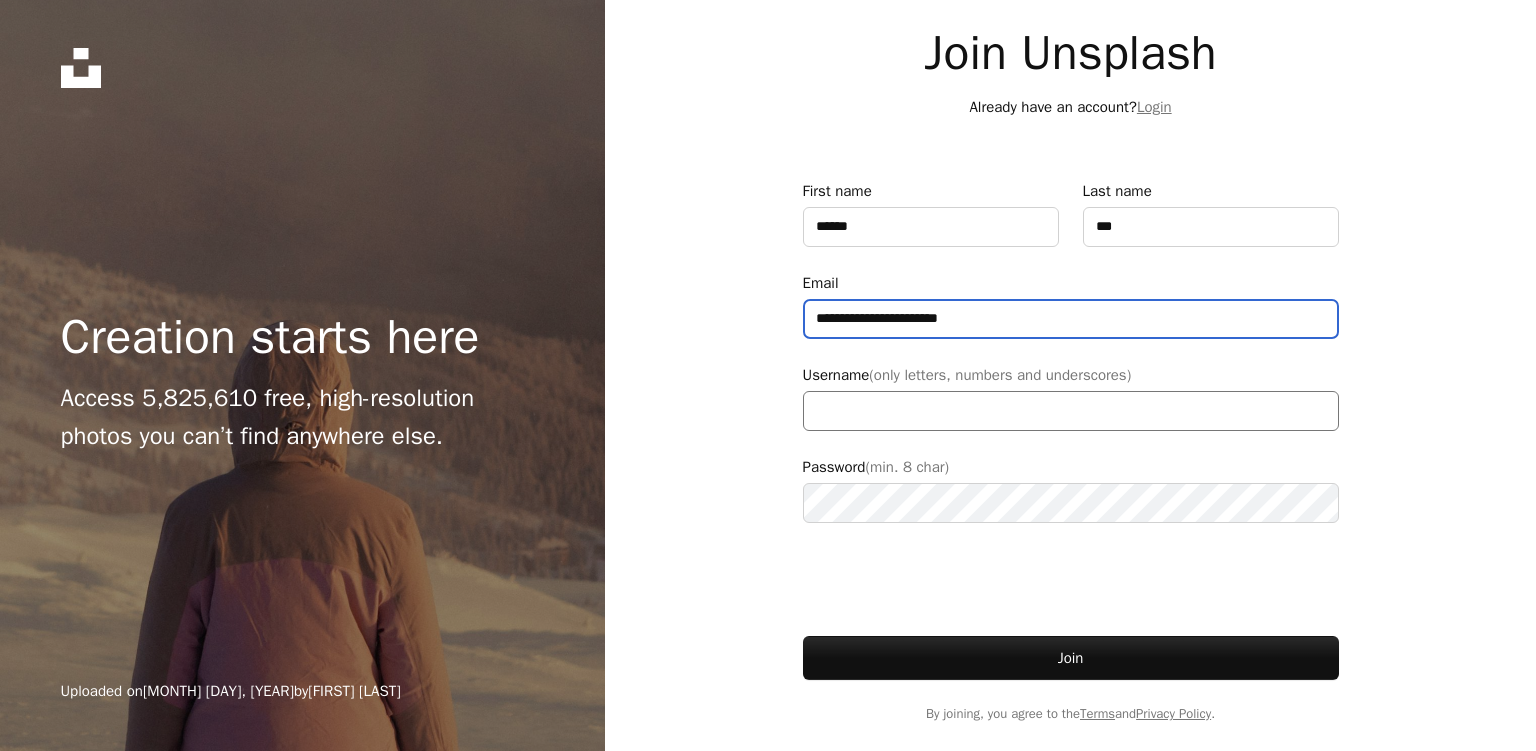 type on "**********" 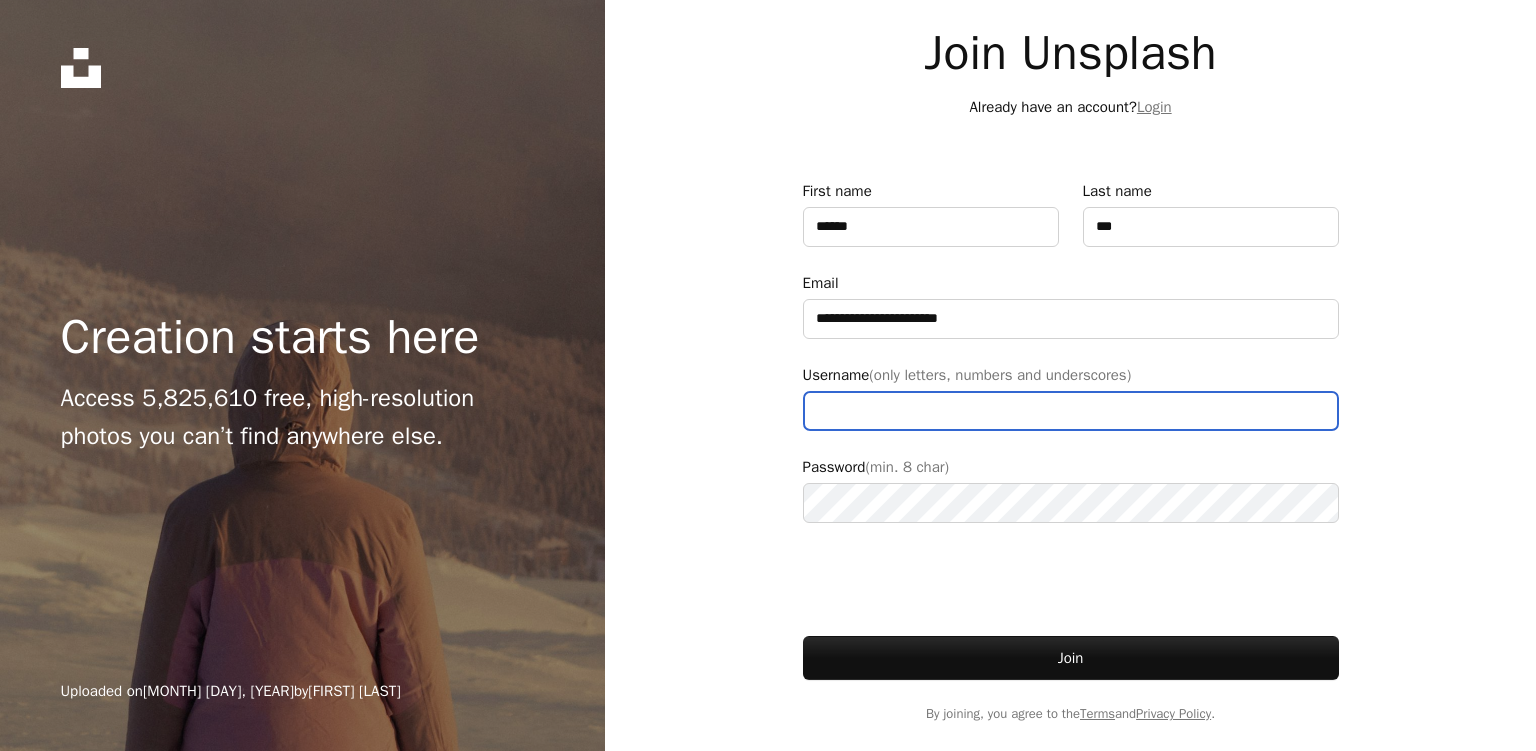 click on "Username  (only letters, numbers and underscores)" at bounding box center (1071, 411) 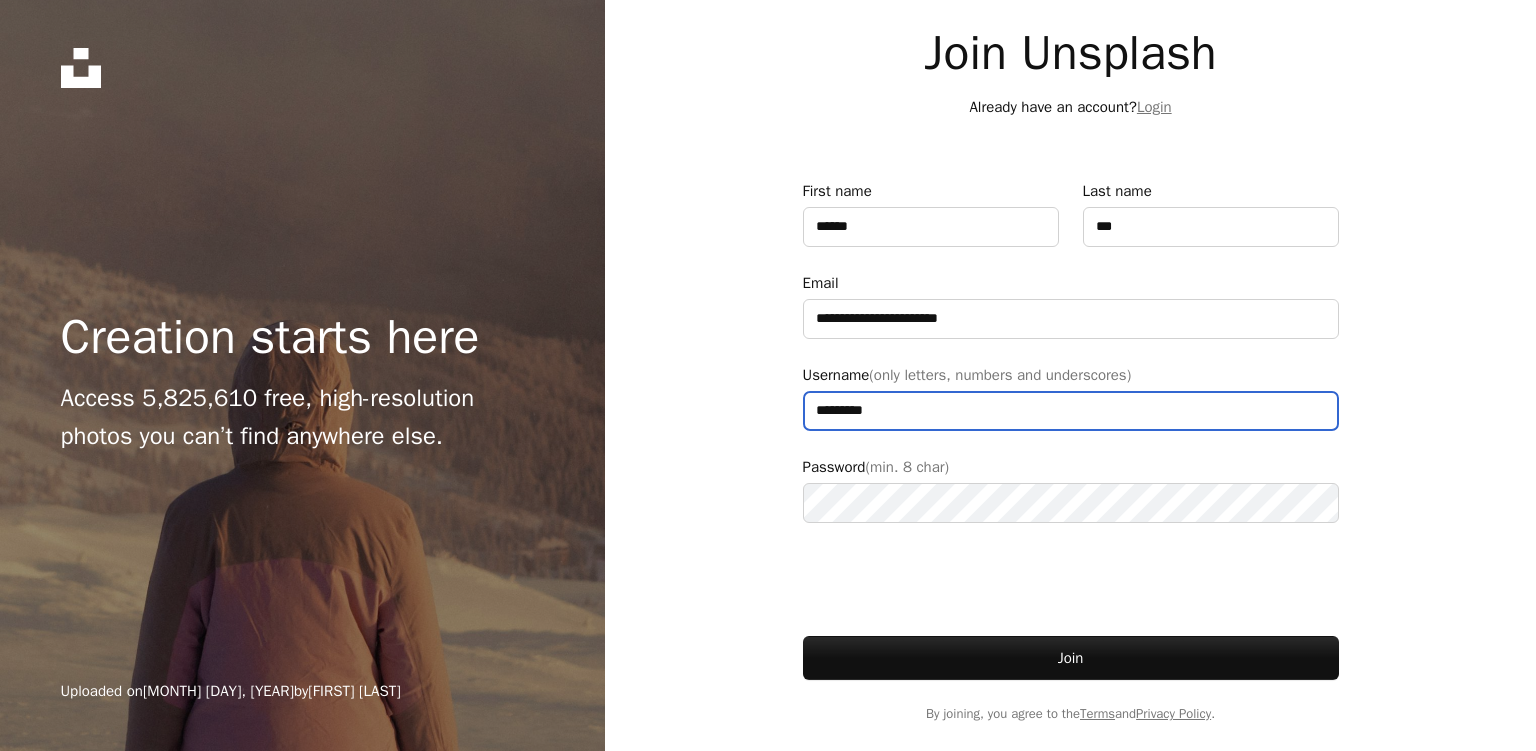 click on "*********" at bounding box center [1071, 411] 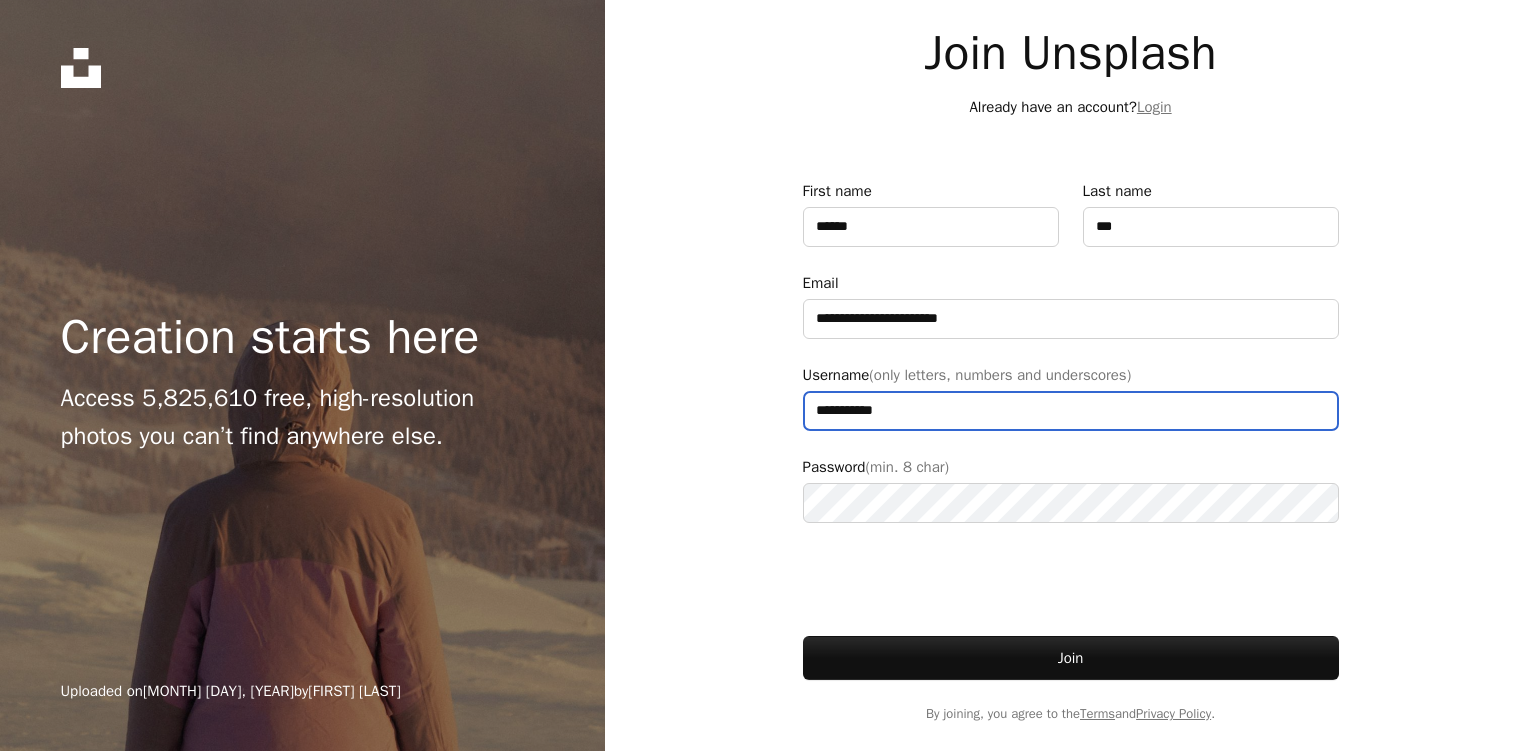 type on "**********" 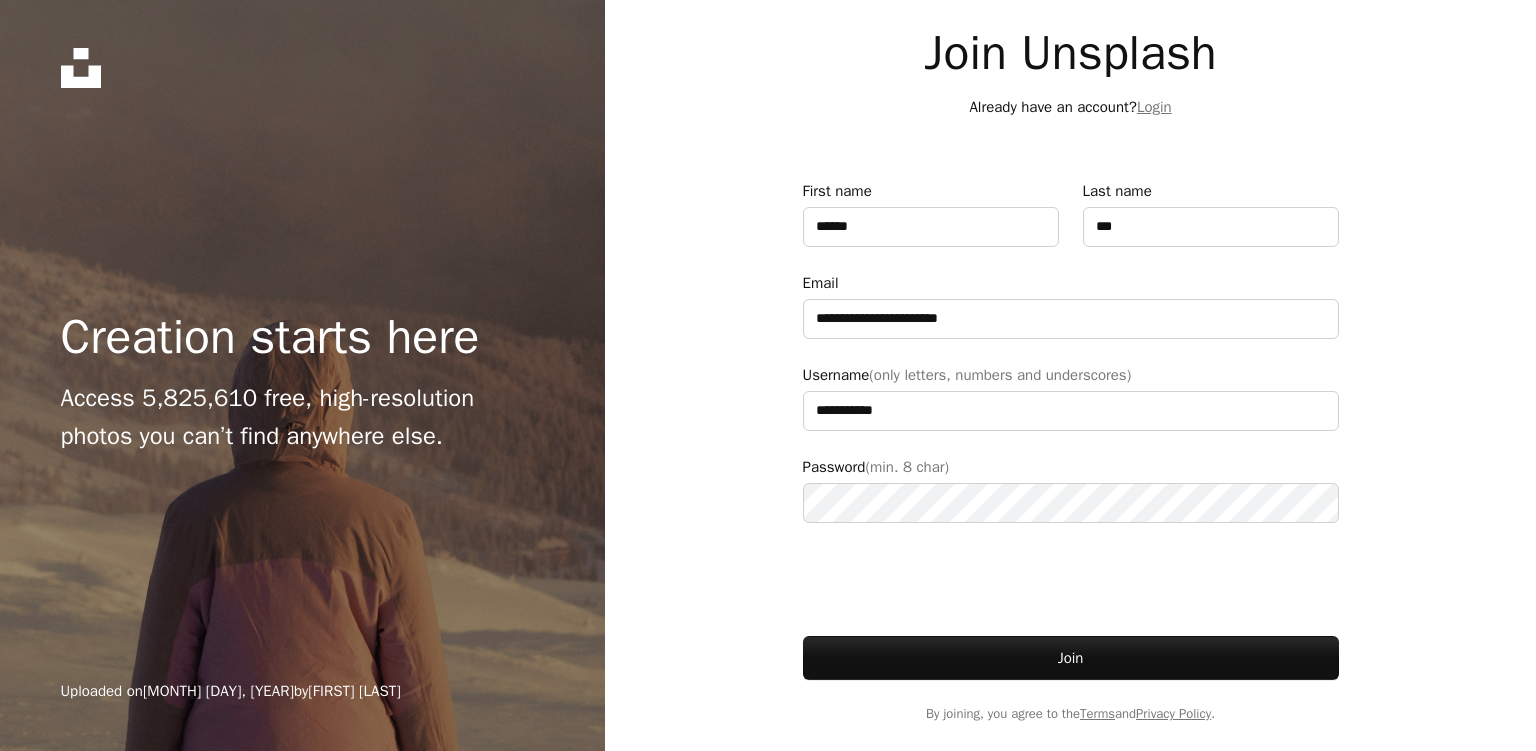 click on "**********" at bounding box center (768, 375) 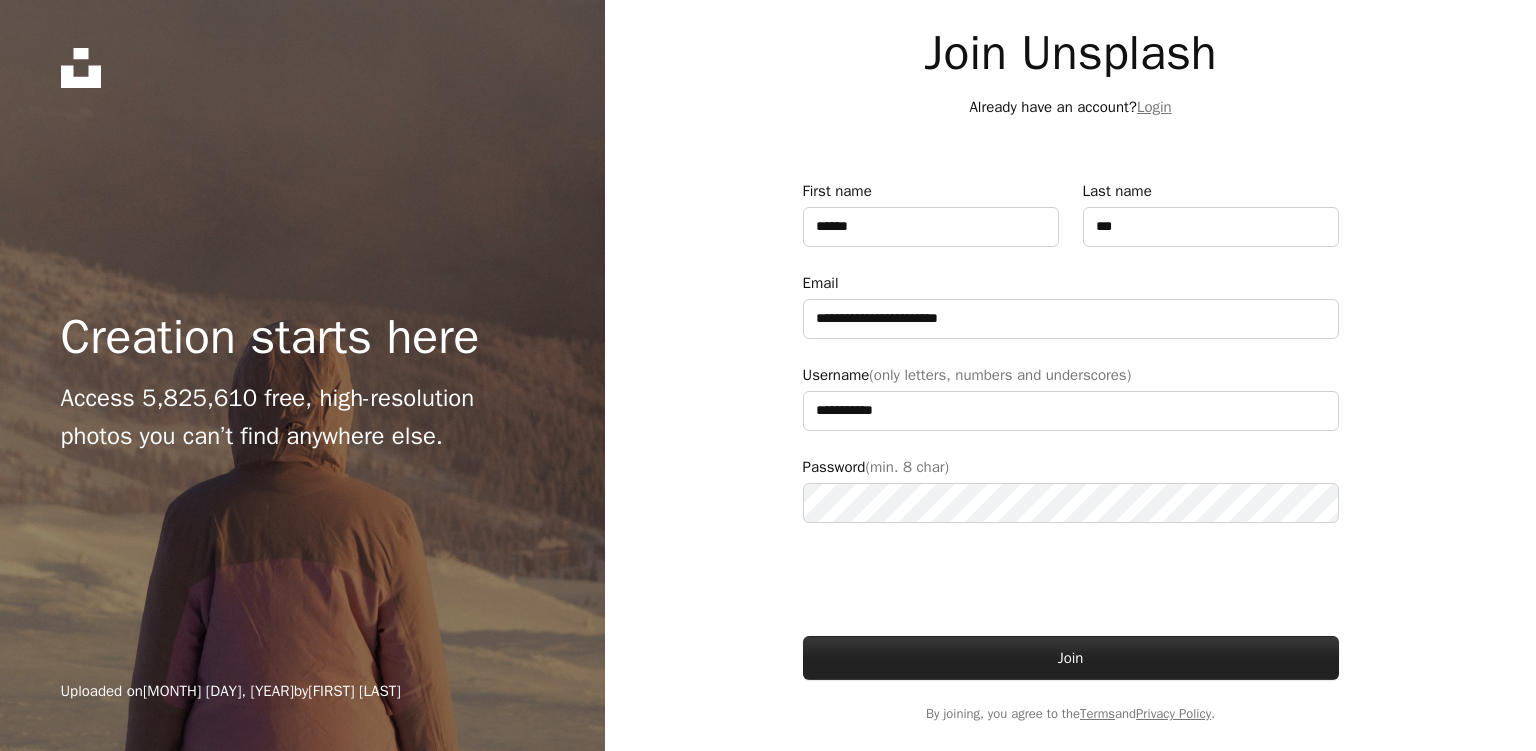 click on "Join" at bounding box center [1071, 658] 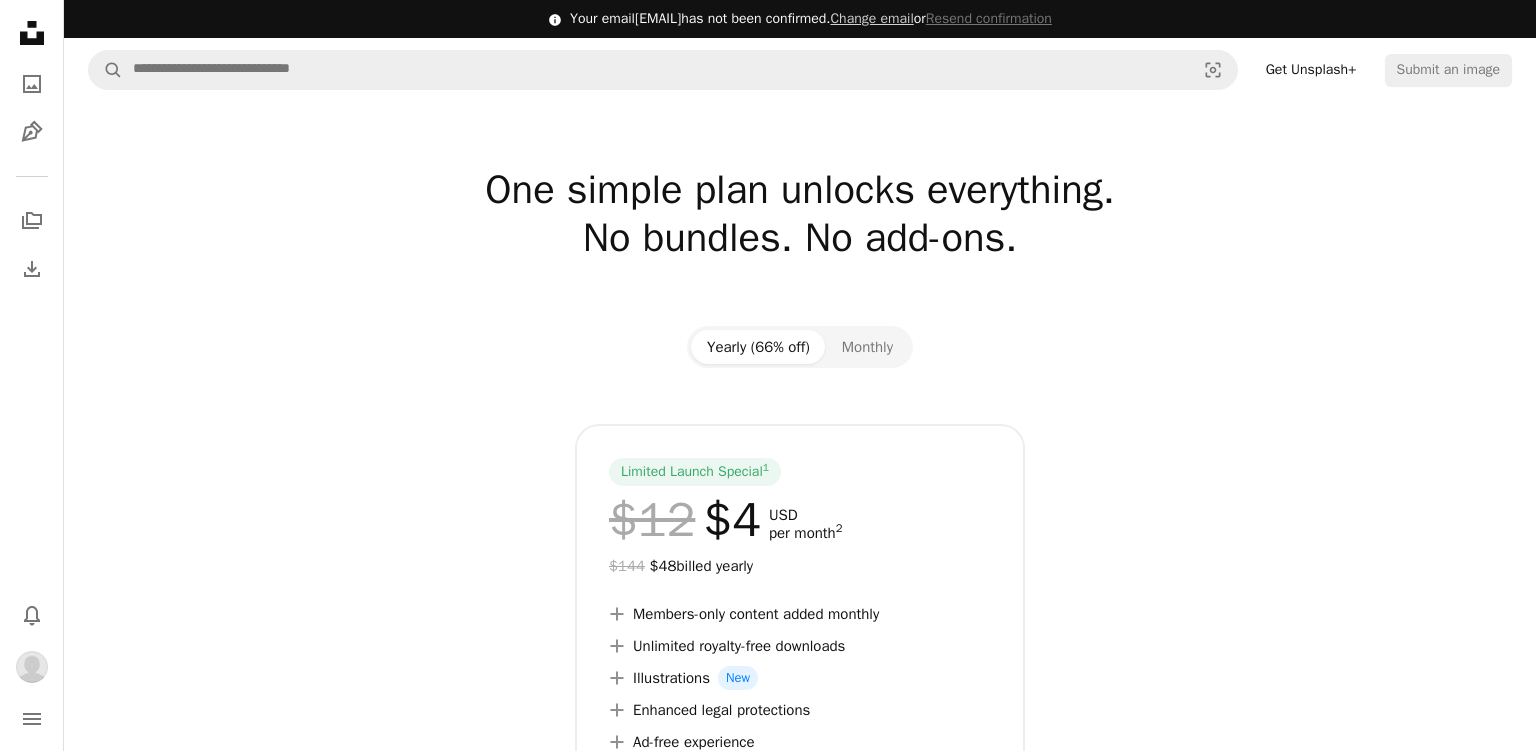 scroll, scrollTop: 0, scrollLeft: 0, axis: both 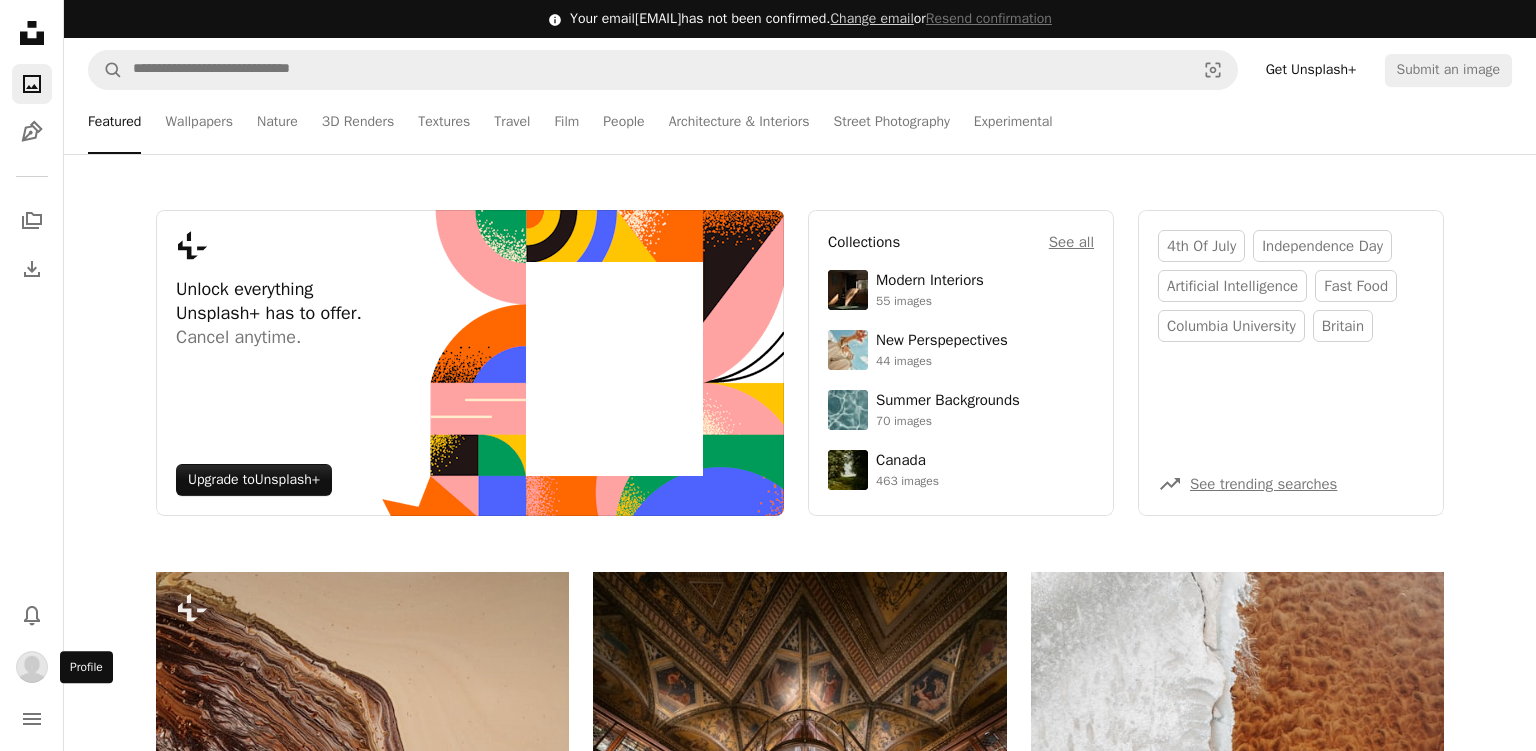 click at bounding box center [32, 667] 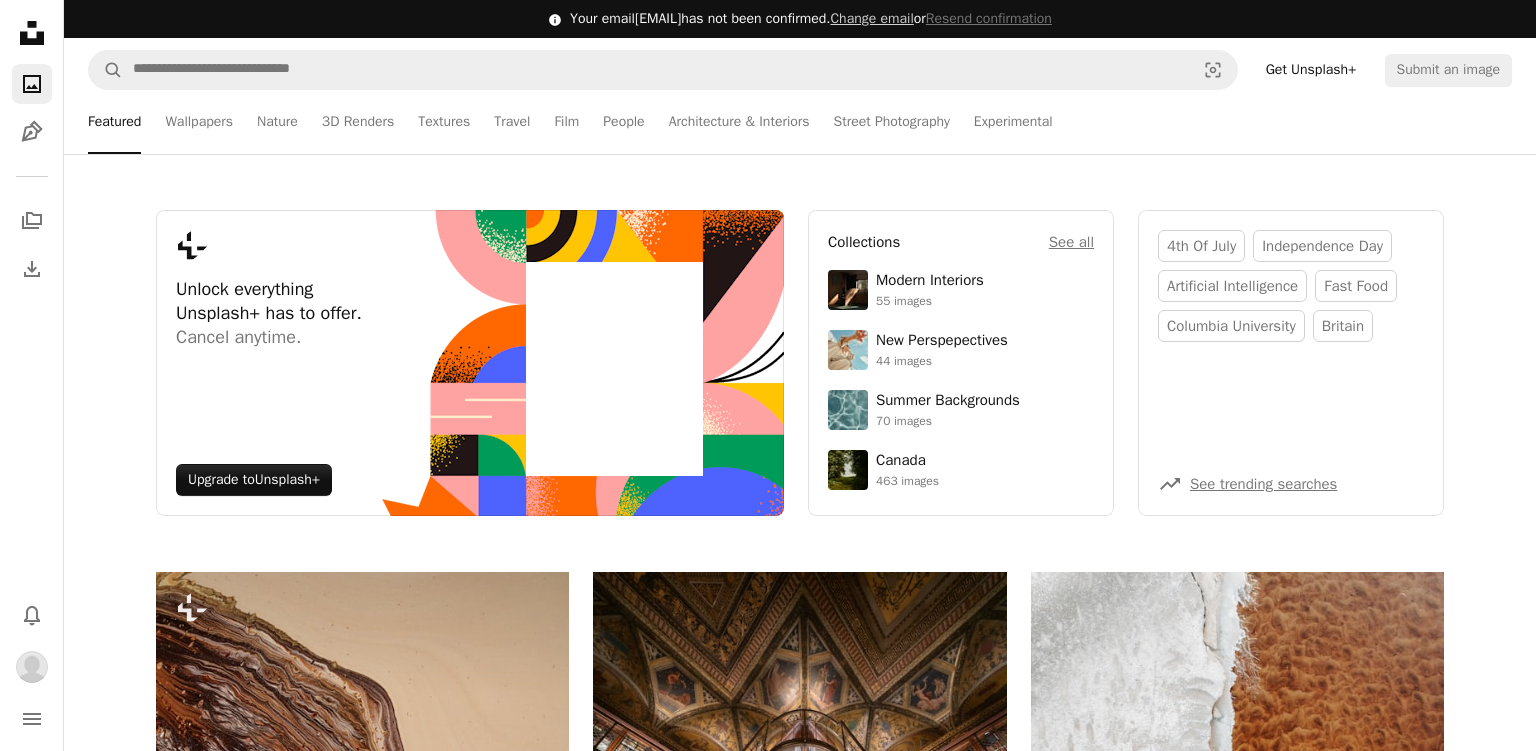 click on "Unsplash logo Unsplash Home A photo Pen Tool A stack of folders Download Photos Chevron down Bell navigation menu Info icon Your email  [EMAIL]  has not been confirmed.  Change email  or  Resend confirmation A magnifying glass Visual search Get Unsplash+ Submit an image Featured Featured Wallpapers Nature 3D Renders Textures Travel Film People Architecture & Interiors Street Photography Experimental Plus sign for Unsplash+ Unlock everything Unsplash+ has to offer.  Cancel anytime. Upgrade to  Unsplash+ Collections See all Modern Interiors 55 images New Perspepectives 44 images Summer Backgrounds 70 images [COUNTRY] 463 images 4th of july independence day artificial intelligence fast food columbia university britain A trend sign See trending searches Plus sign for Unsplash+ Unlock everything Unsplash+ has to offer.  Cancel anytime. Upgrade to  Unsplash+ Pen Tool Your illustrations, everywhere.   No need to be a pro—anyone can contribute. Upload your first SVG Collections See all 55 images For" at bounding box center (768, 2614) 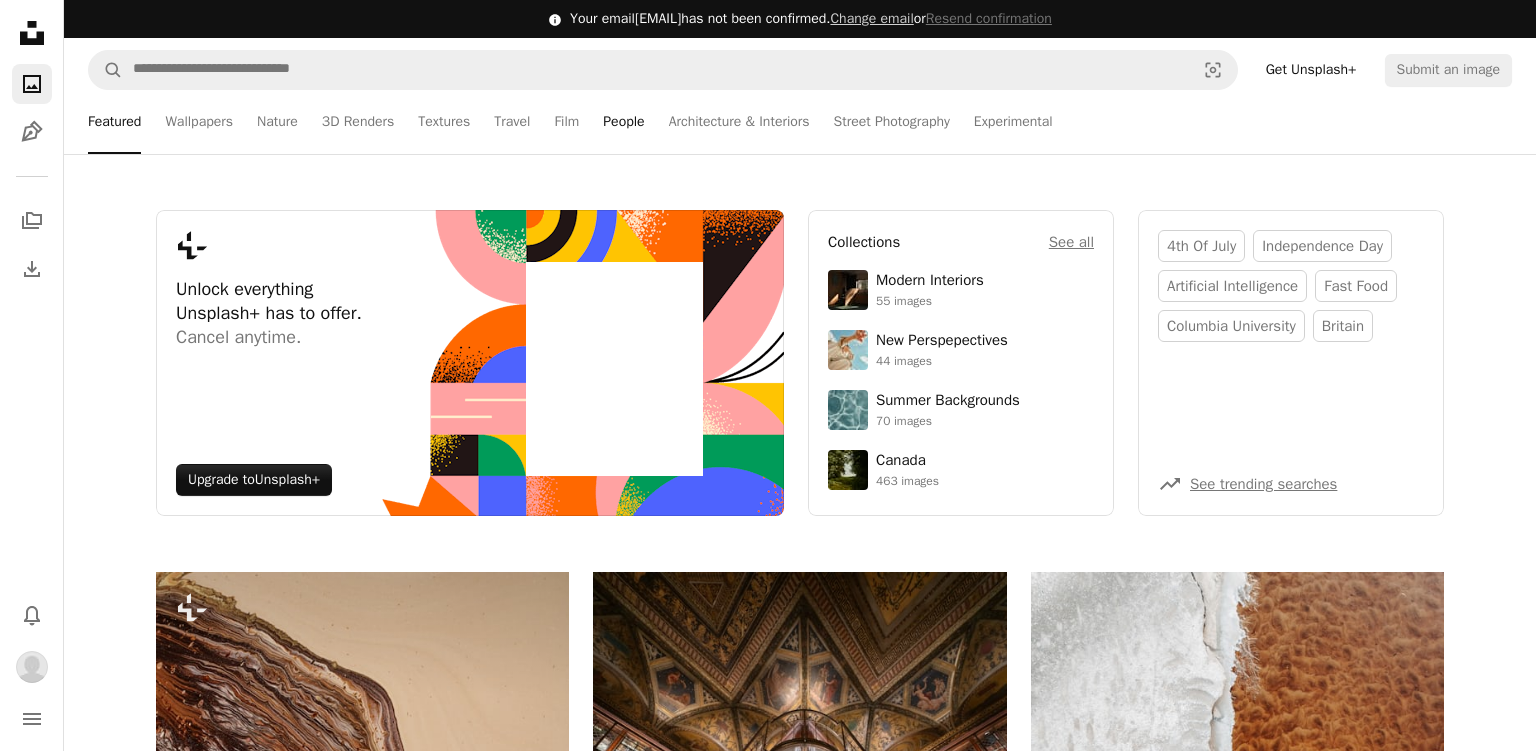 click on "People" at bounding box center [623, 122] 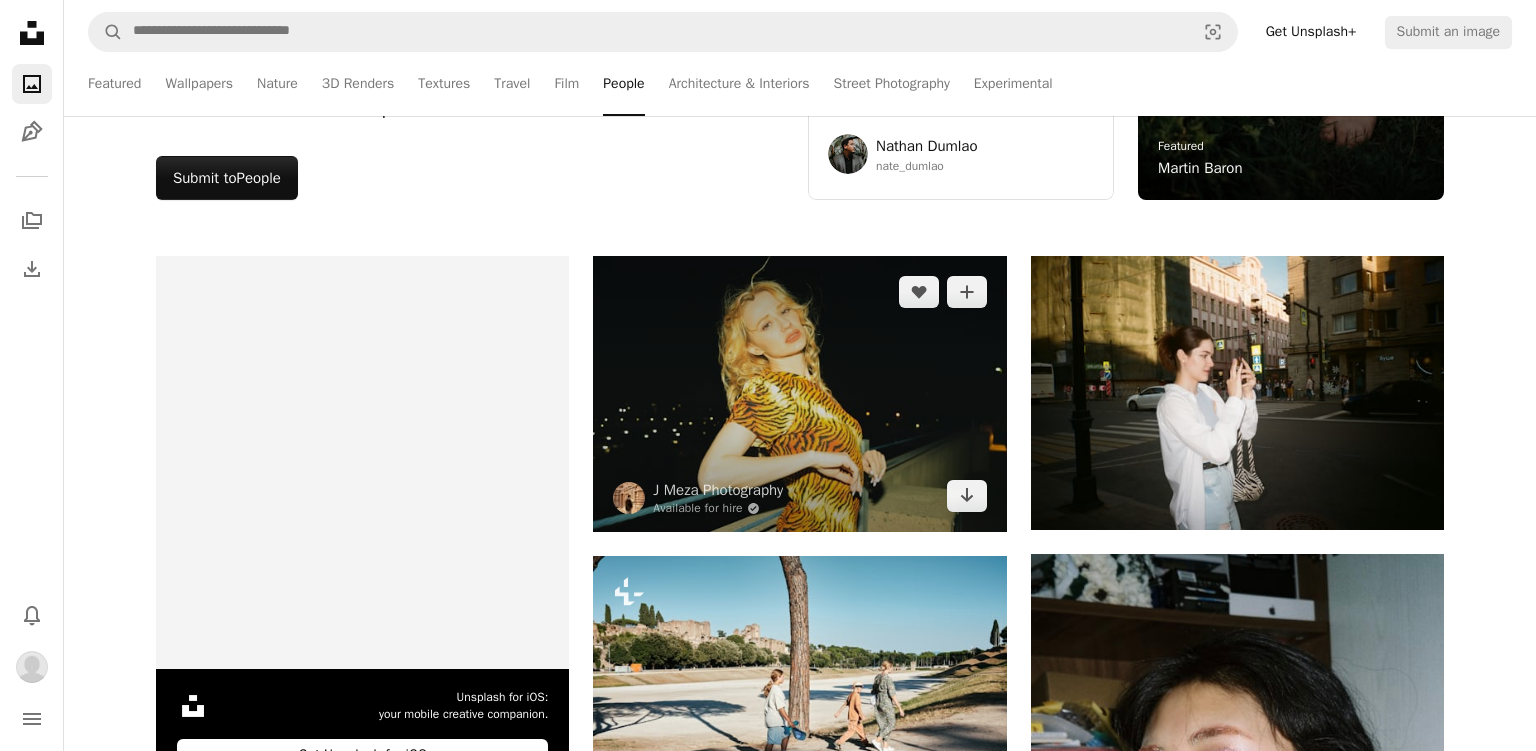 scroll, scrollTop: 0, scrollLeft: 0, axis: both 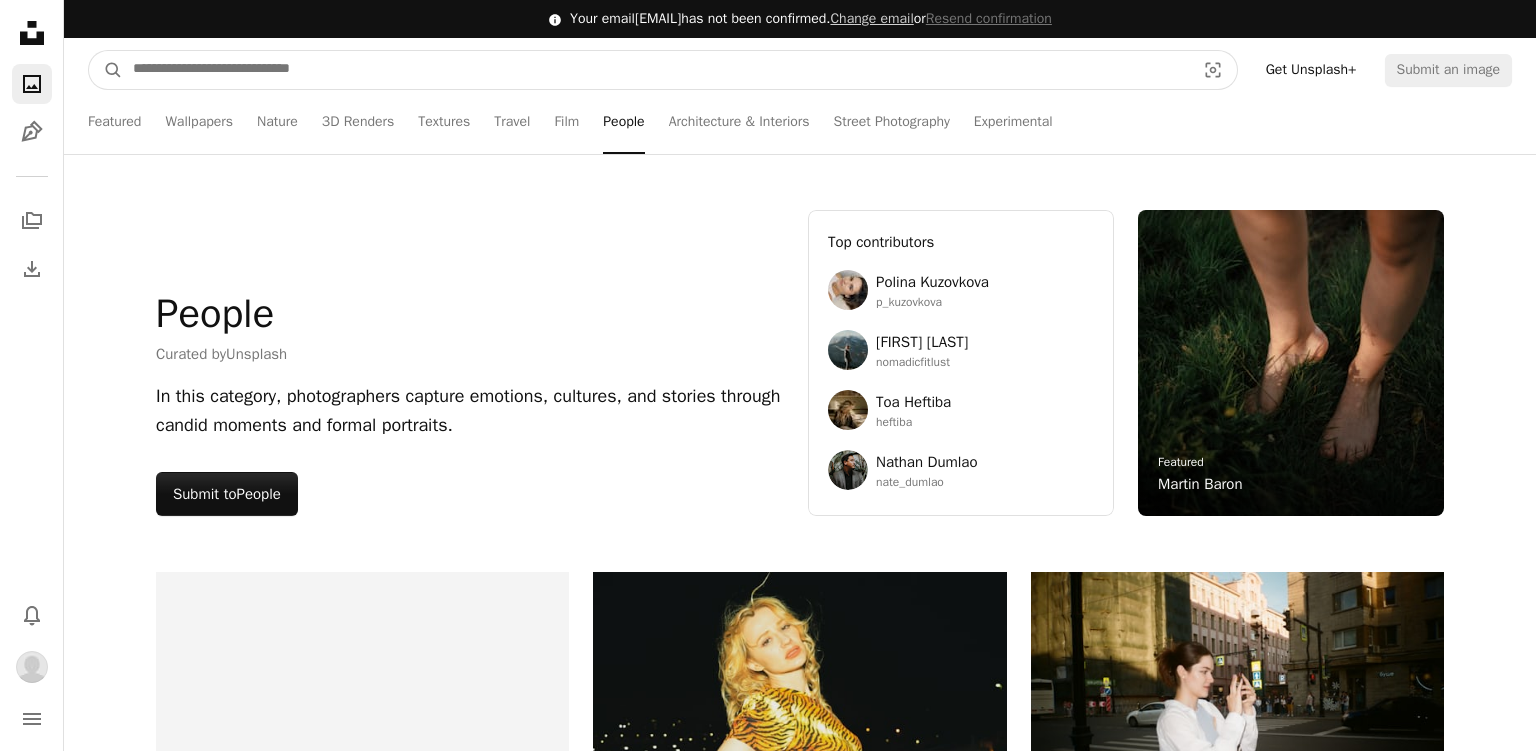 click at bounding box center (656, 70) 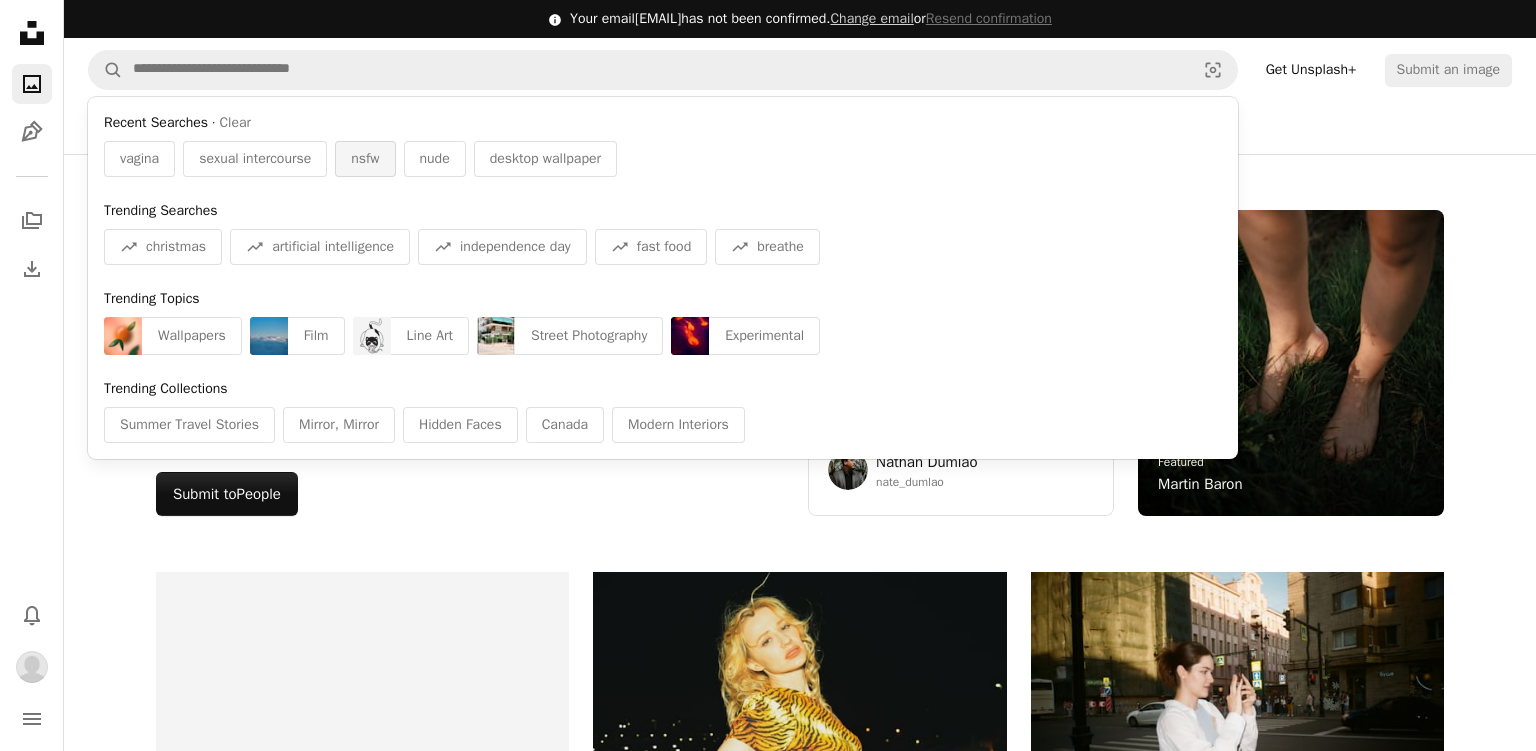 drag, startPoint x: 348, startPoint y: 165, endPoint x: 404, endPoint y: 167, distance: 56.0357 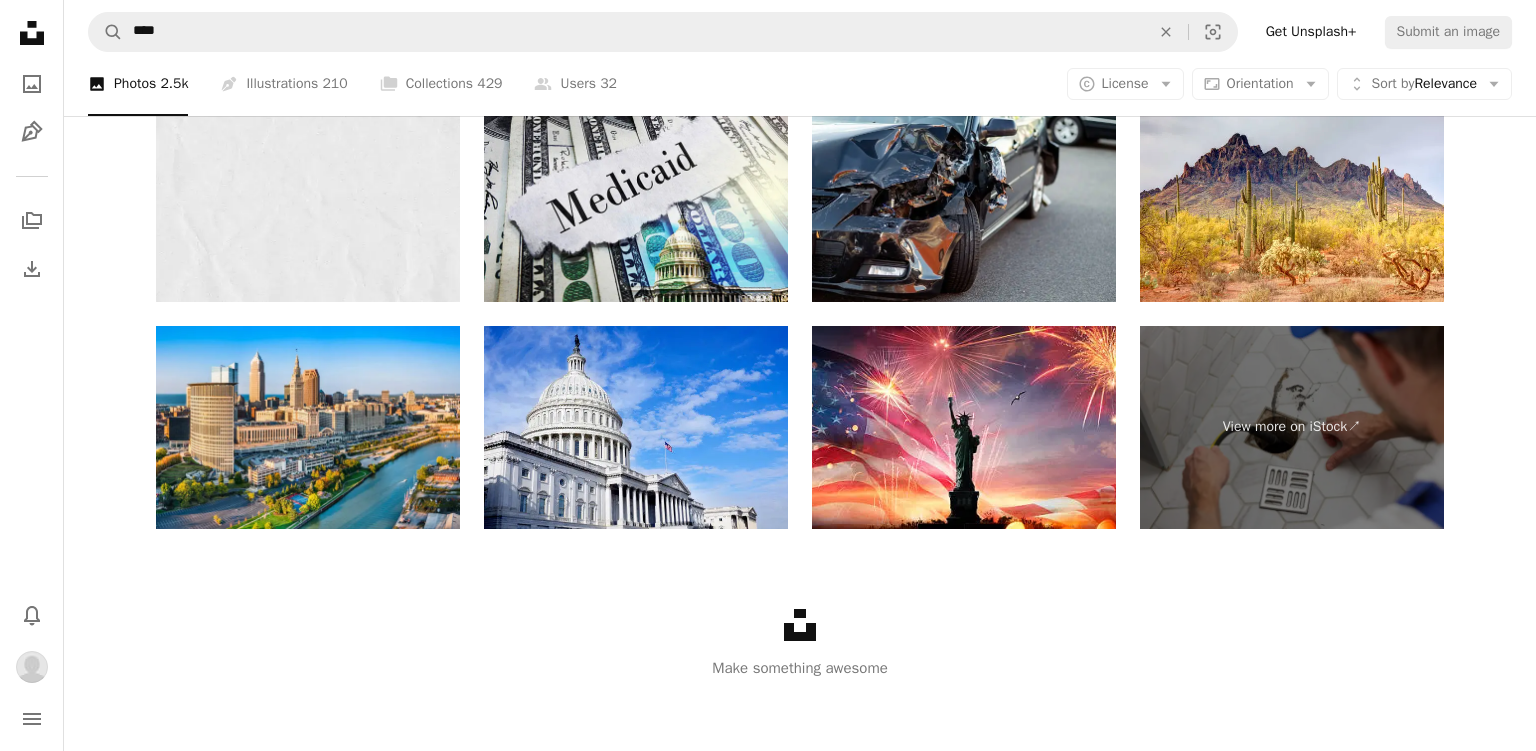 scroll, scrollTop: 4555, scrollLeft: 0, axis: vertical 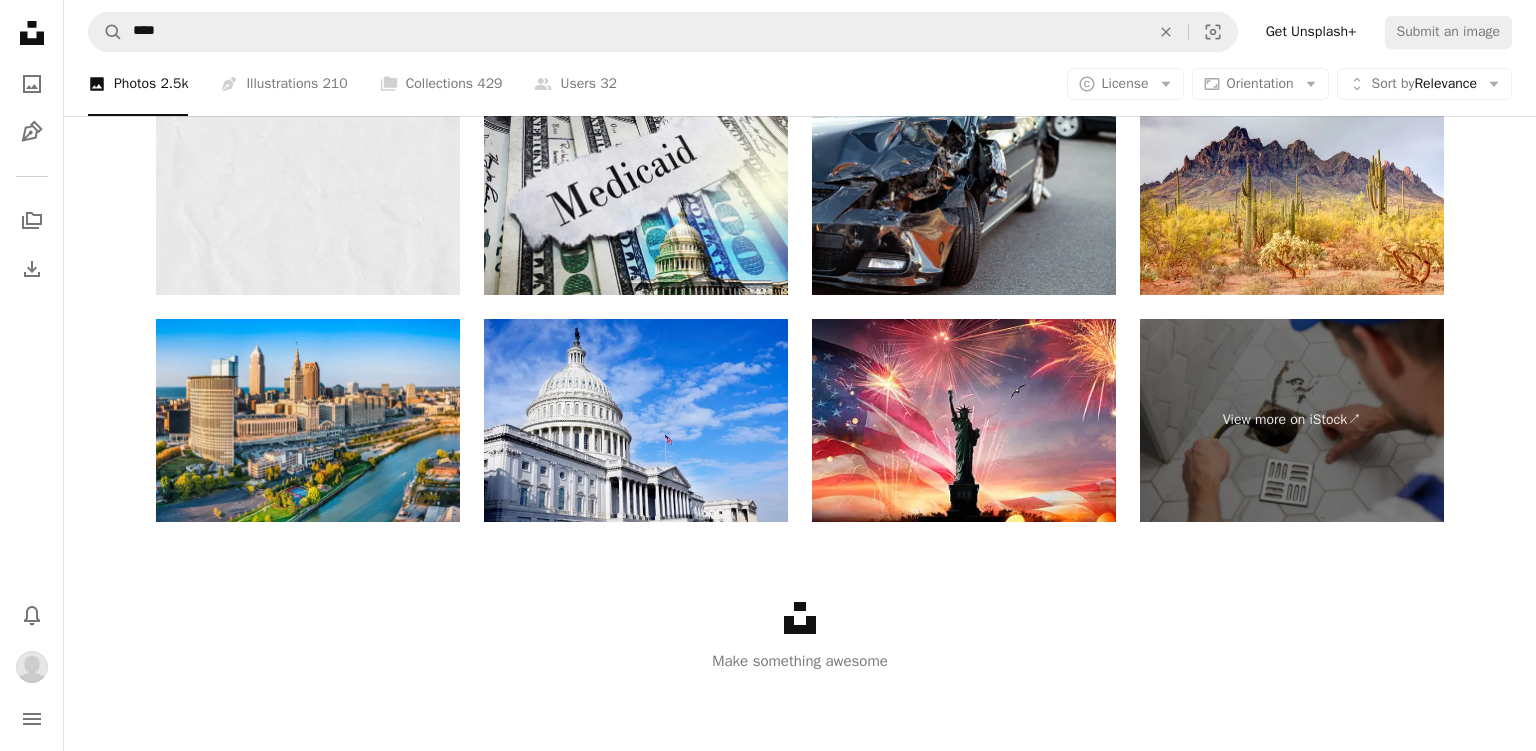 click on "Unsplash logo" 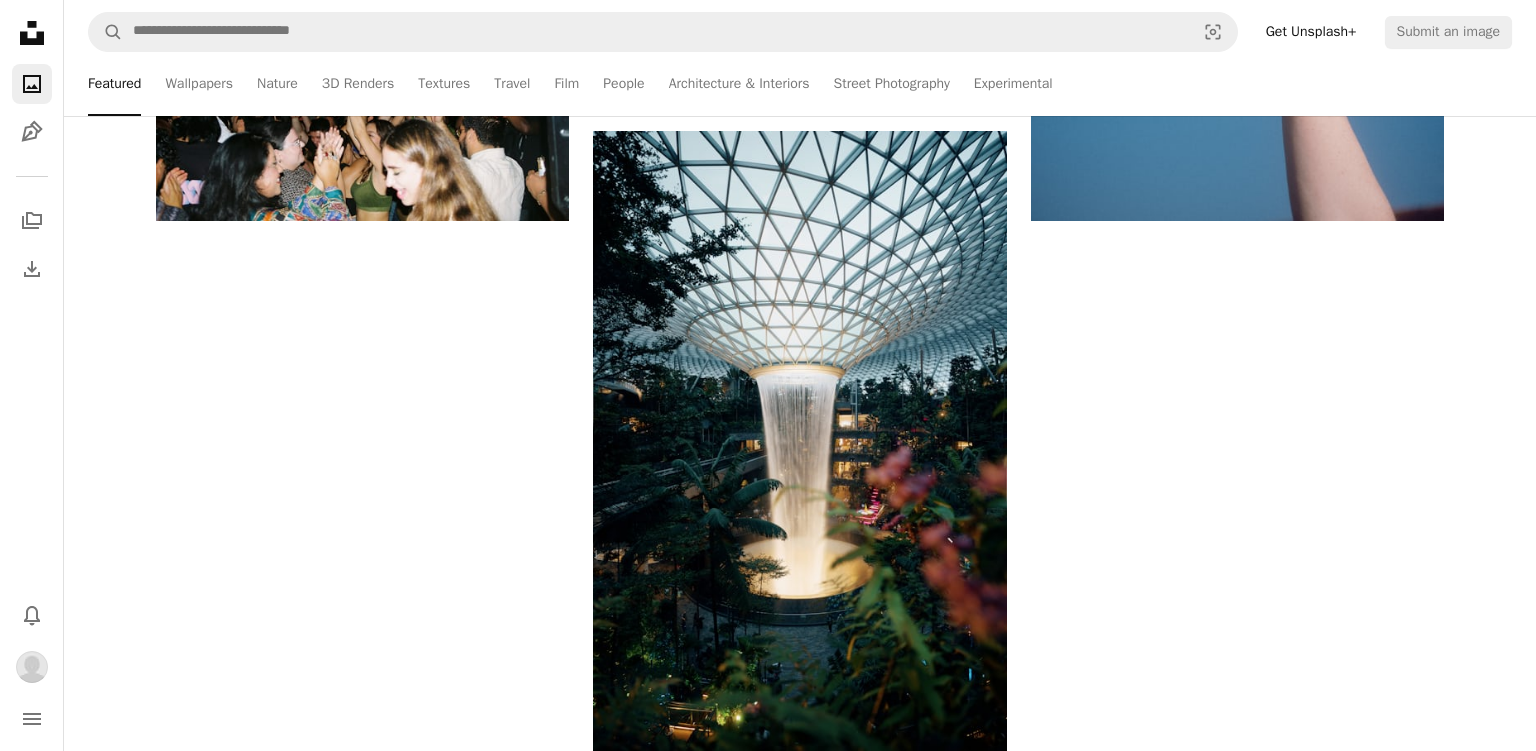 scroll, scrollTop: 0, scrollLeft: 0, axis: both 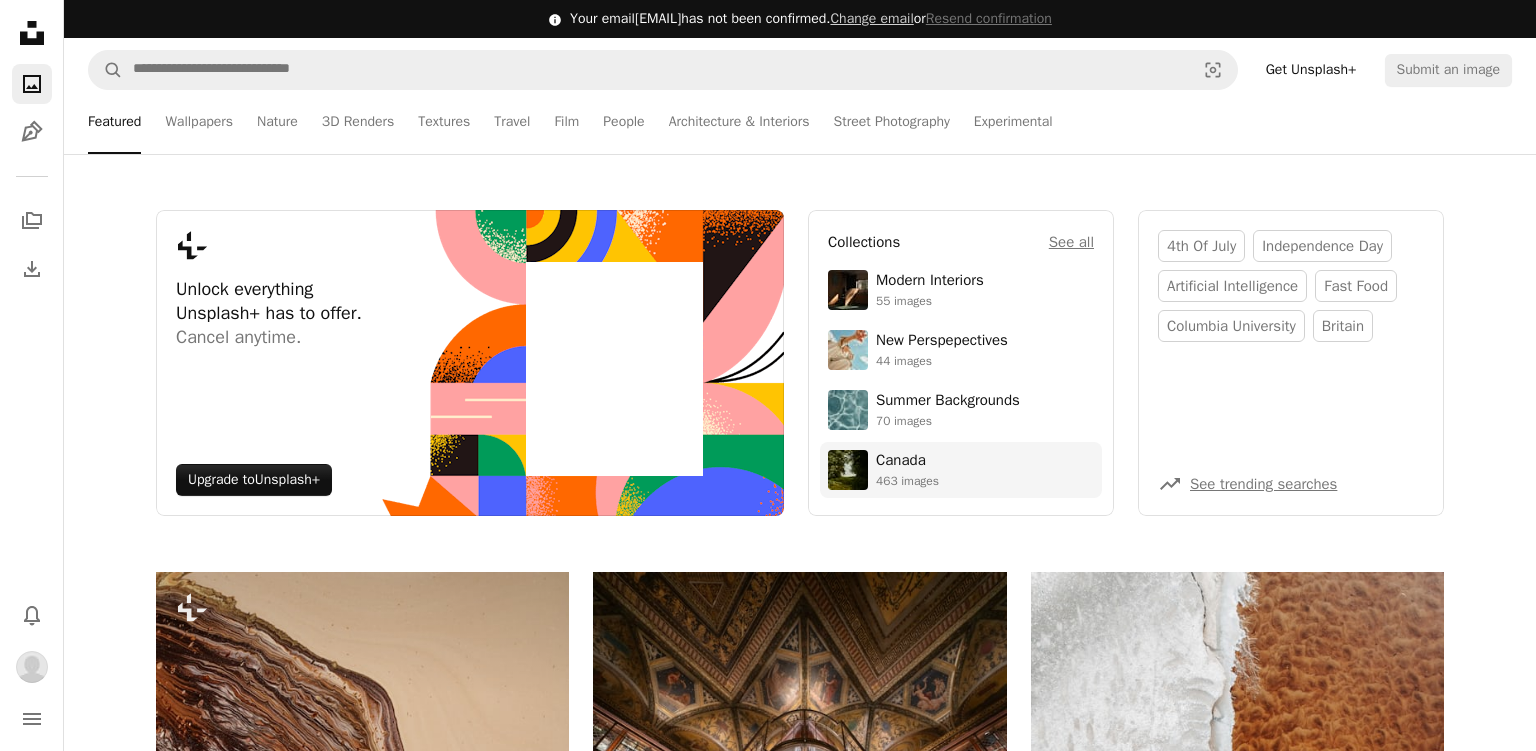 click at bounding box center [848, 470] 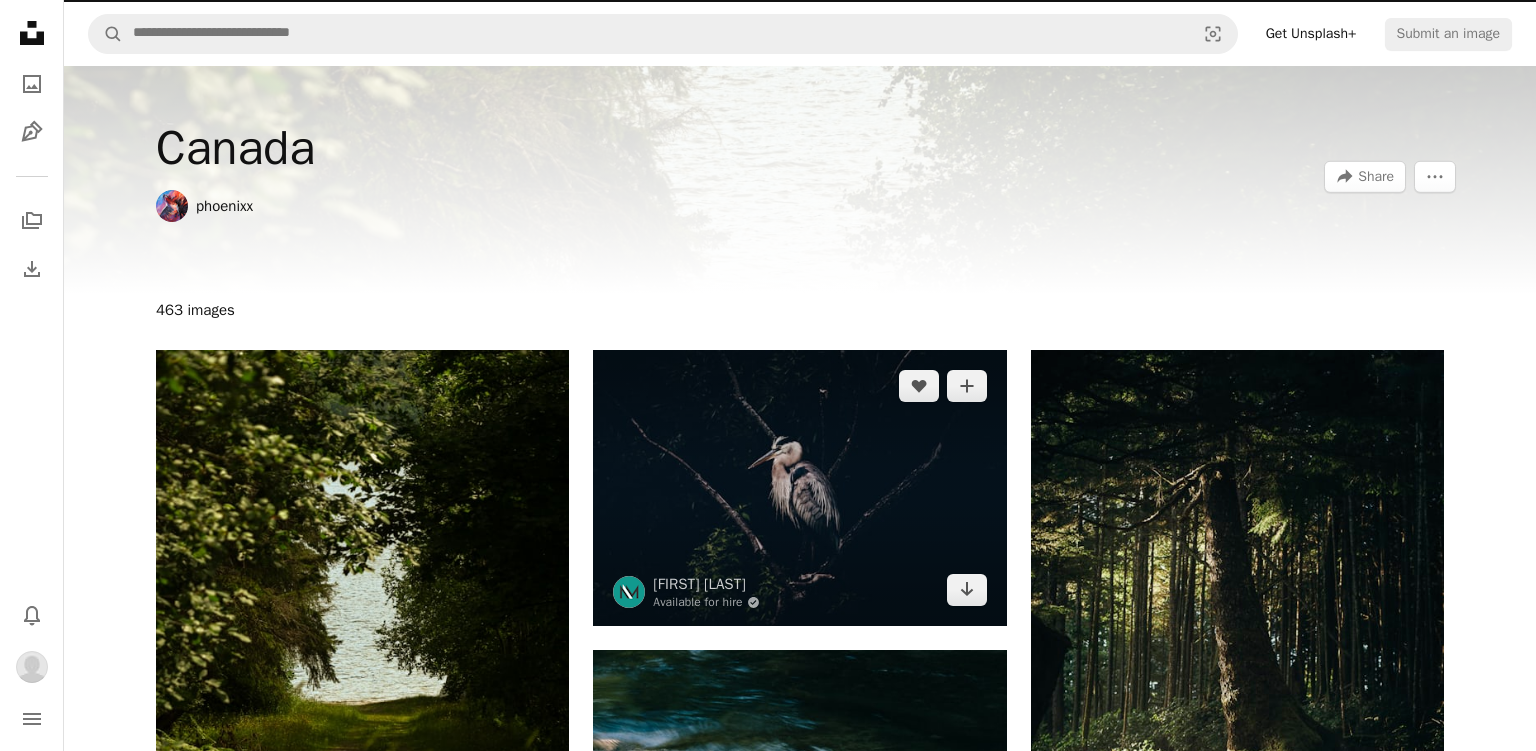 scroll, scrollTop: 0, scrollLeft: 0, axis: both 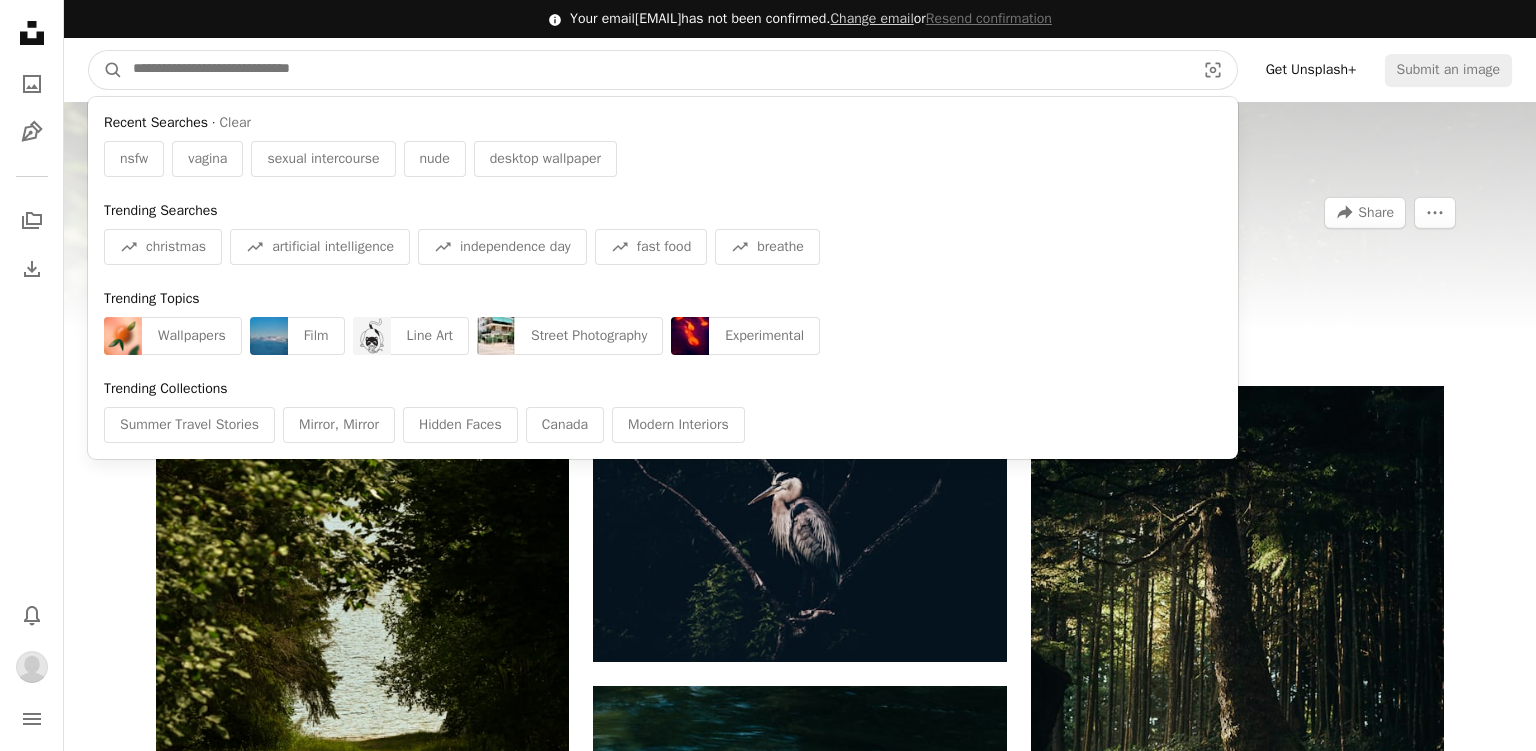 click at bounding box center [656, 70] 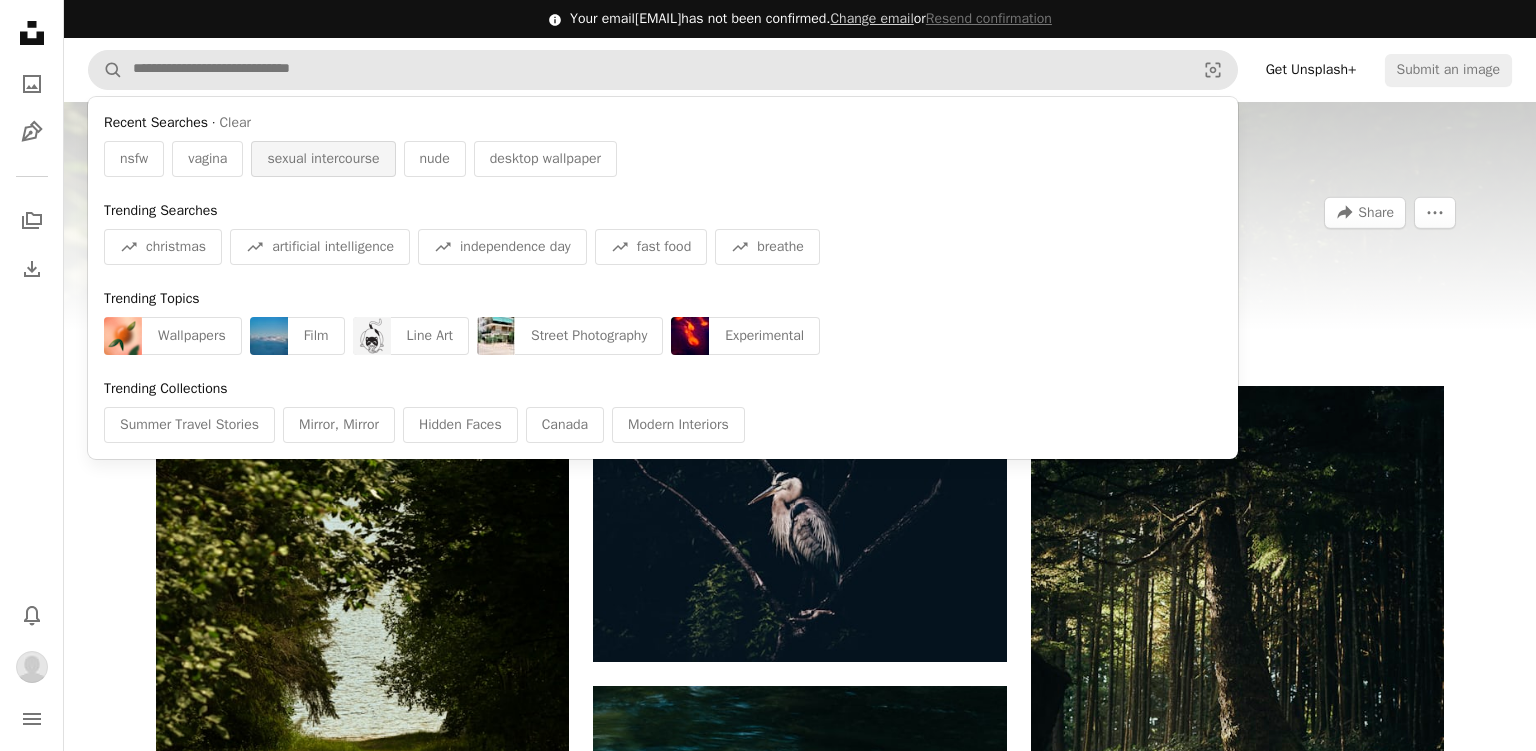 click on "sexual intercourse" at bounding box center (323, 159) 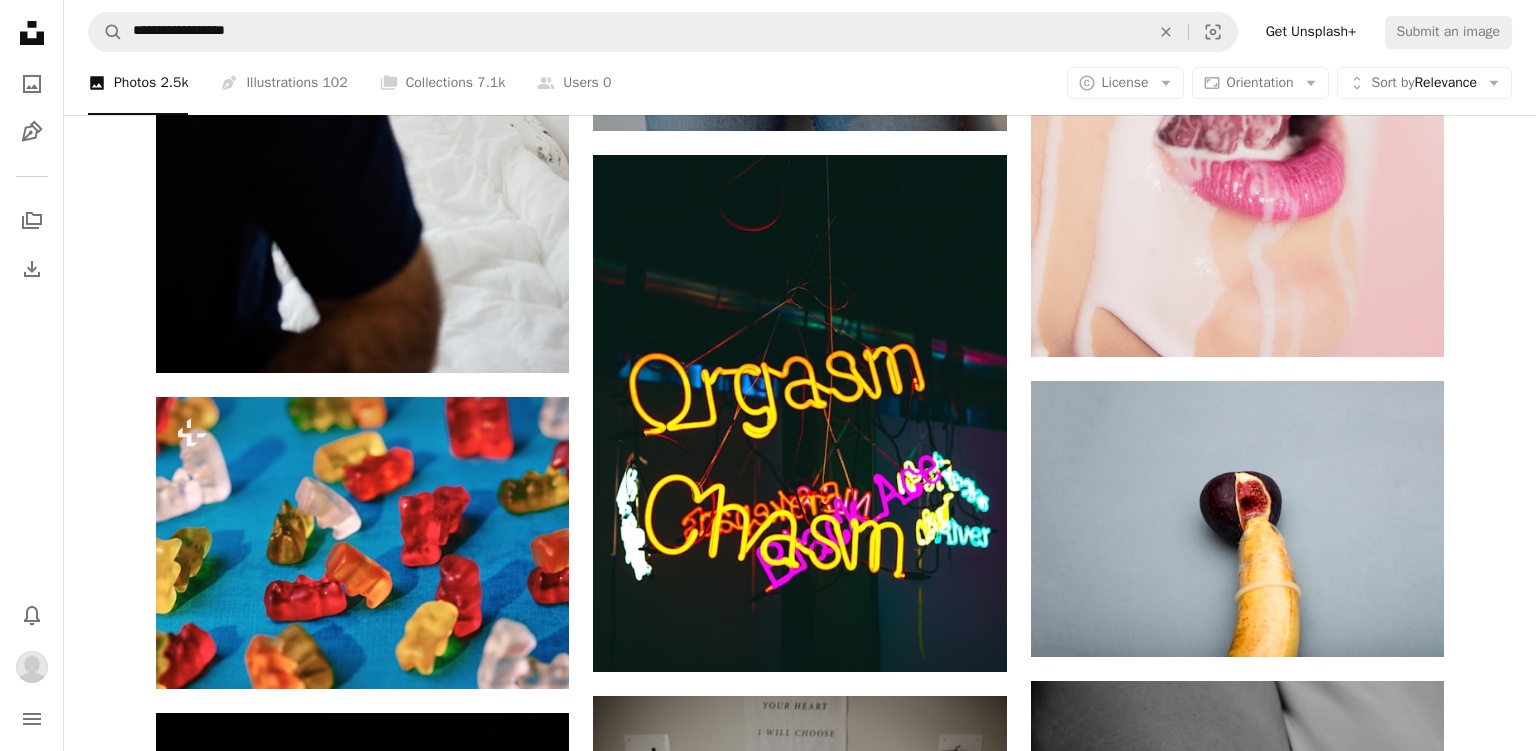 scroll, scrollTop: 950, scrollLeft: 0, axis: vertical 